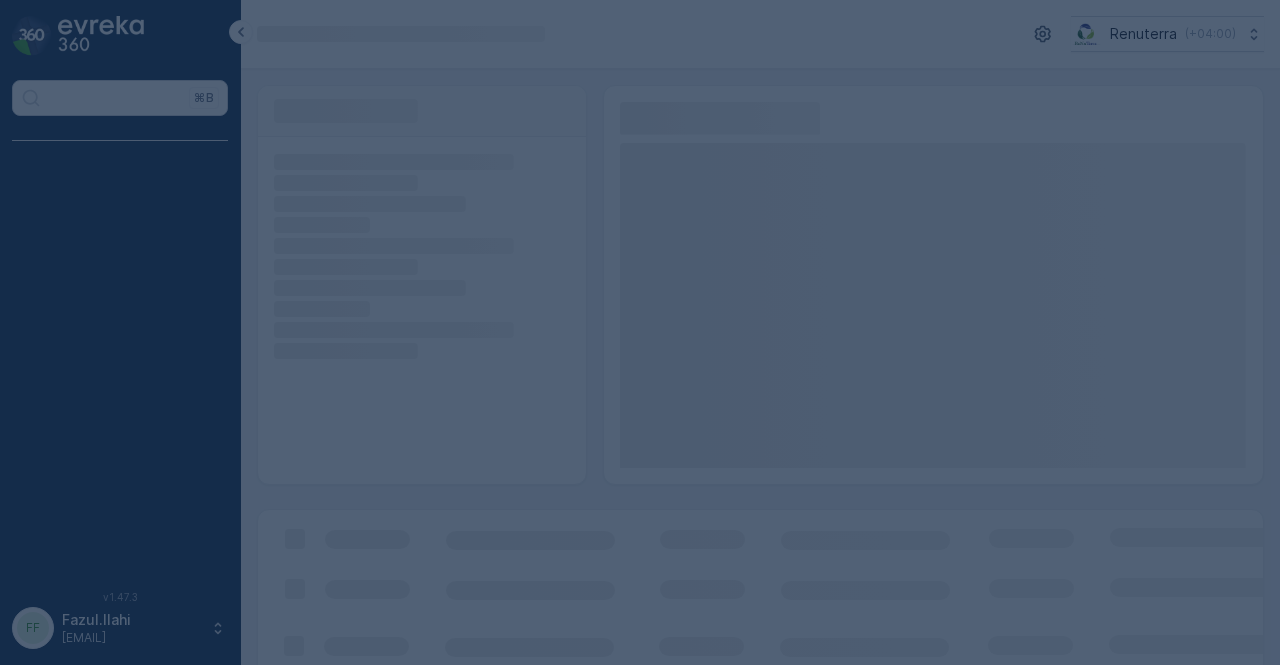scroll, scrollTop: 0, scrollLeft: 0, axis: both 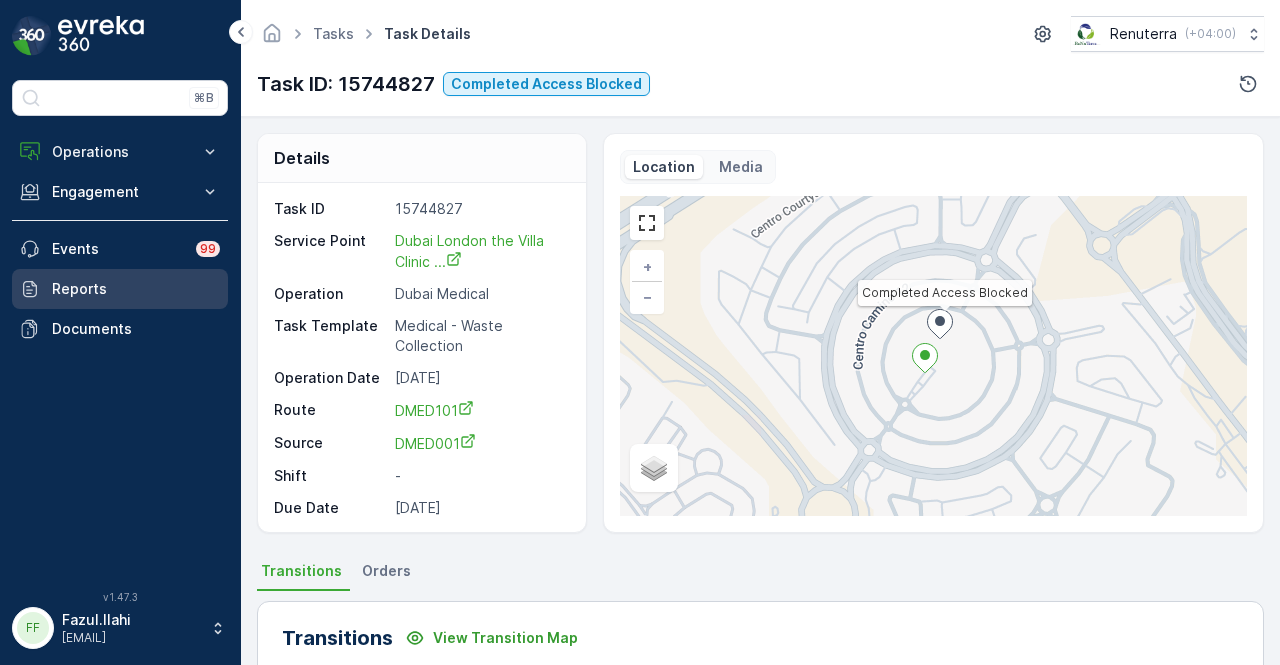 click on "Reports" at bounding box center [136, 289] 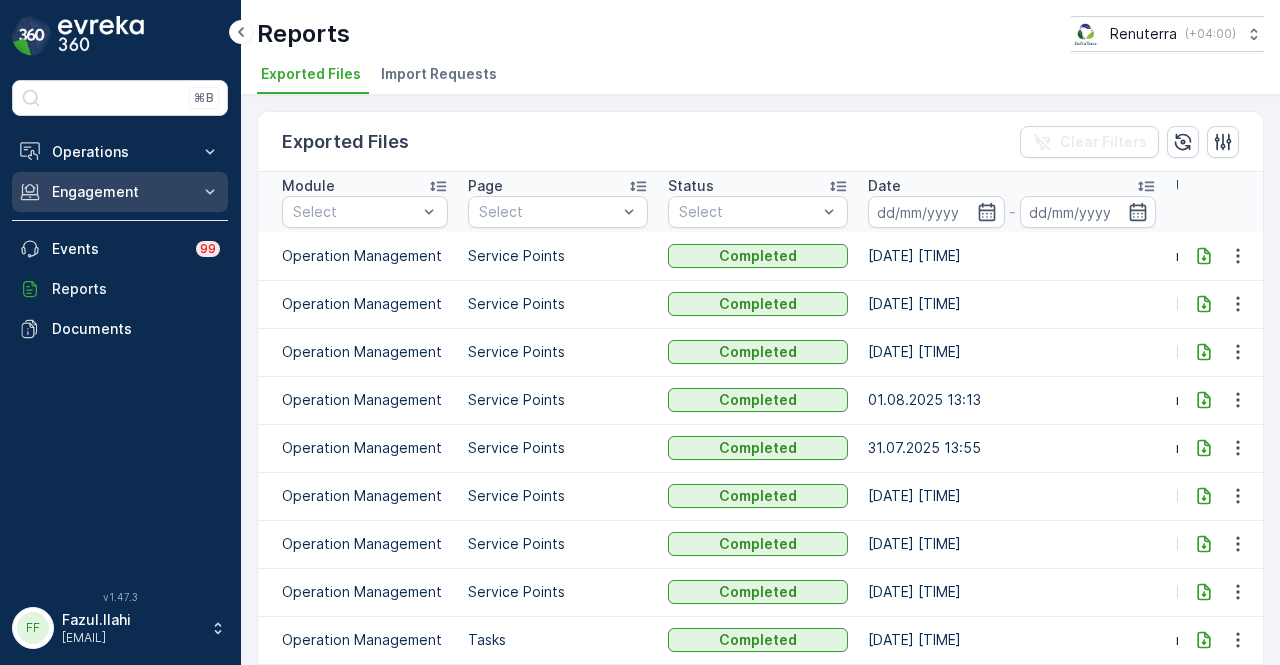 click on "Engagement" at bounding box center (120, 192) 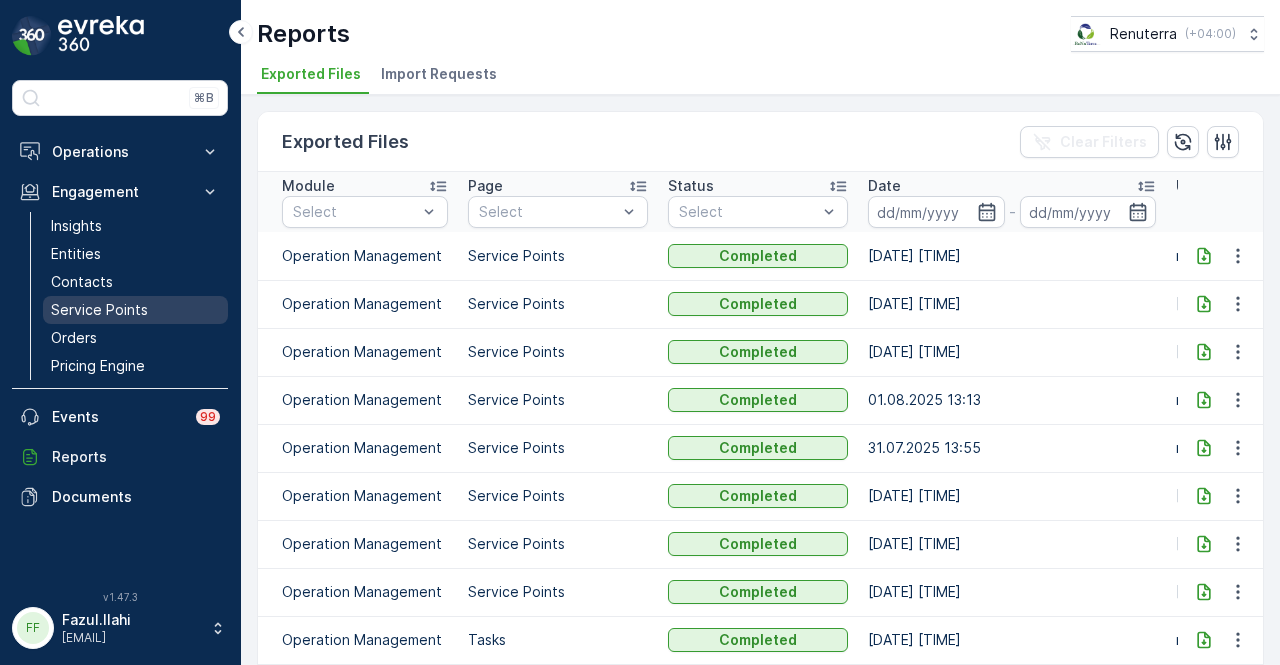 click on "Service Points" at bounding box center (135, 310) 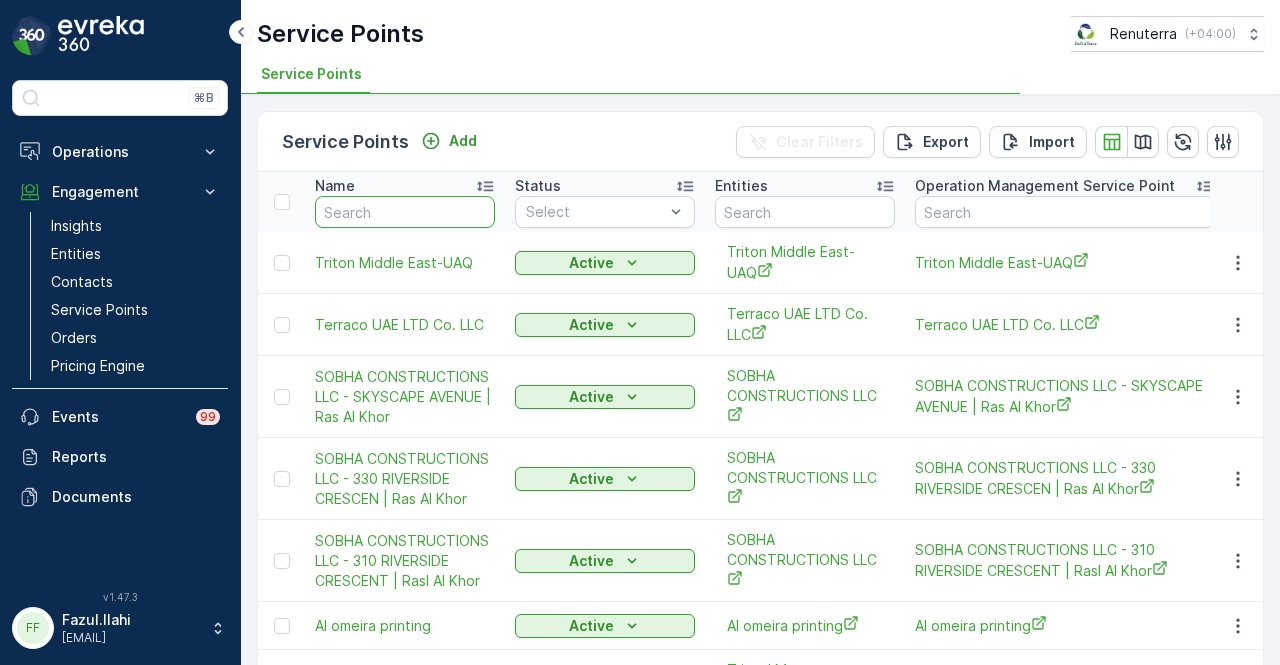 click at bounding box center [405, 212] 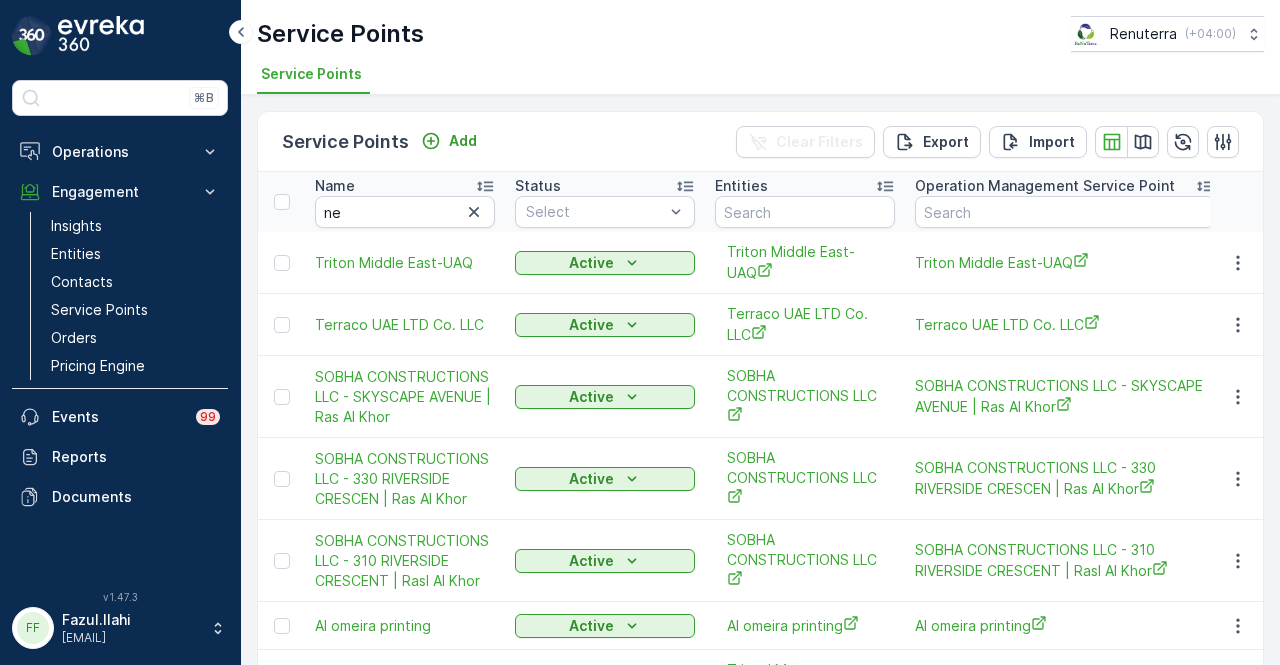 type 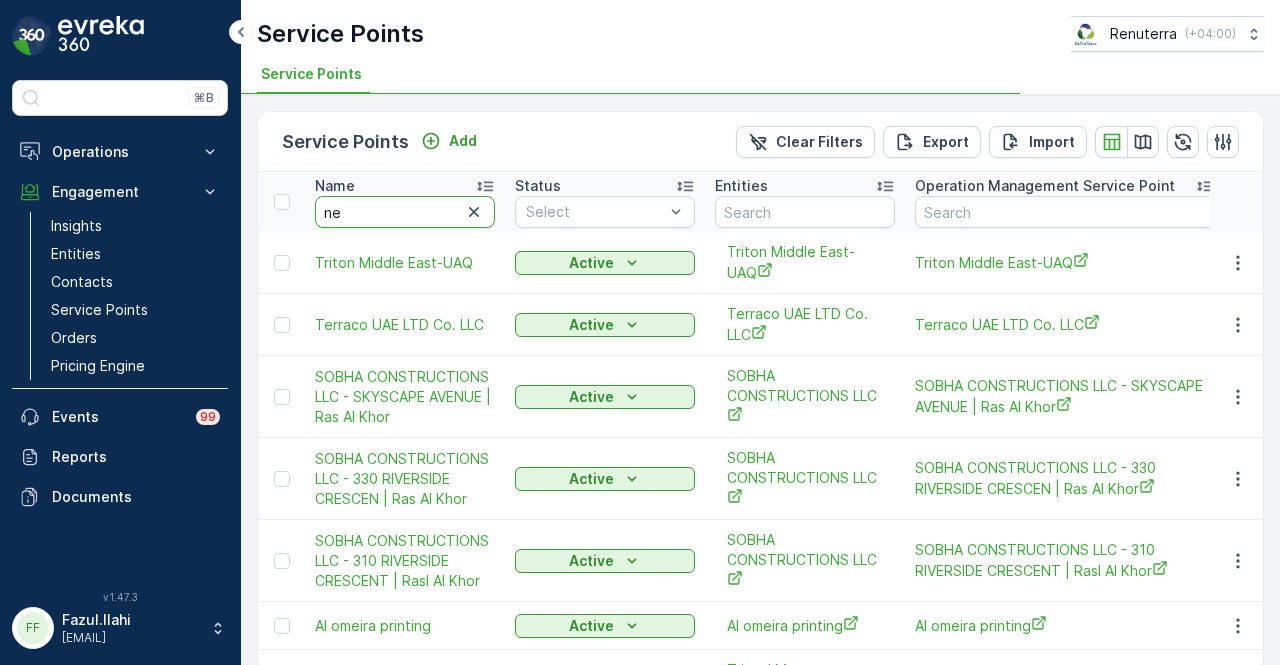 click on "ne" at bounding box center [405, 212] 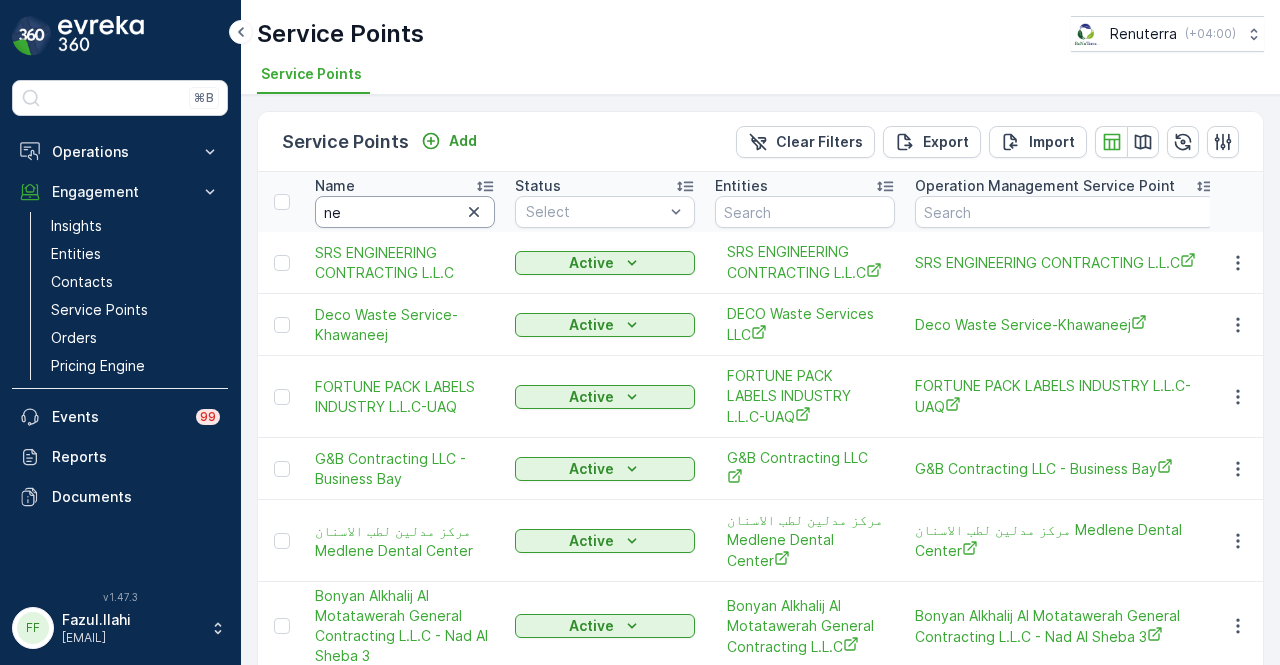 click on "ne" at bounding box center [405, 212] 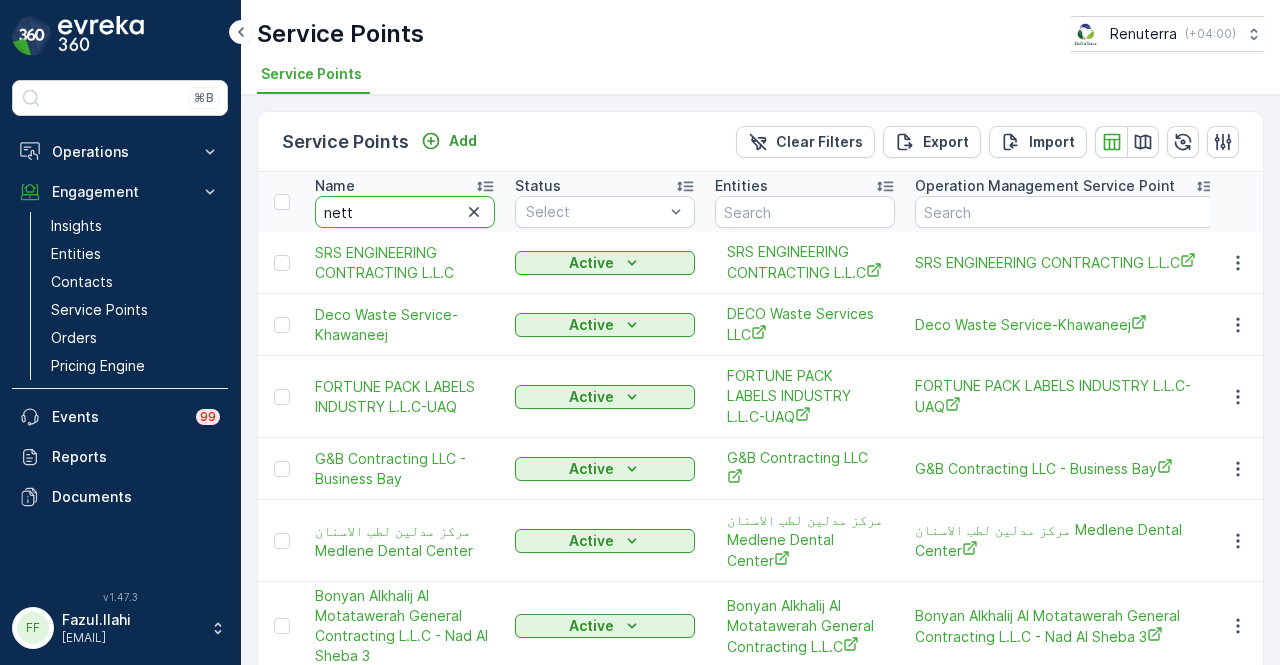 type on "nette" 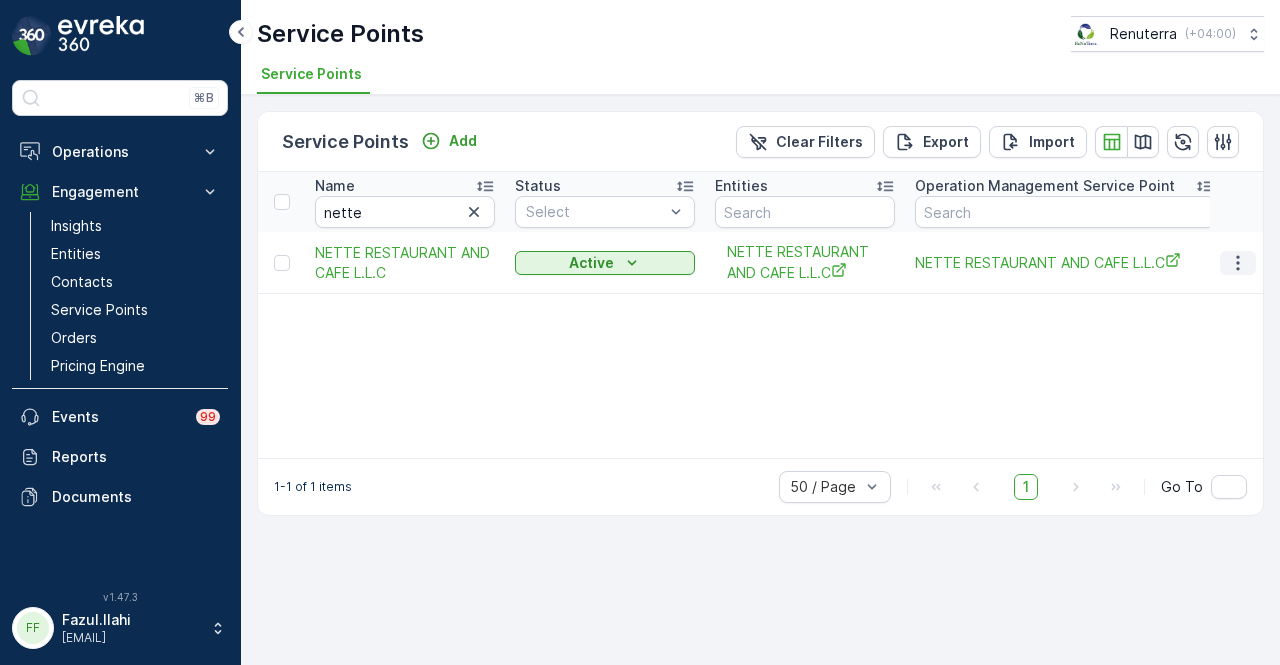 click at bounding box center (1238, 263) 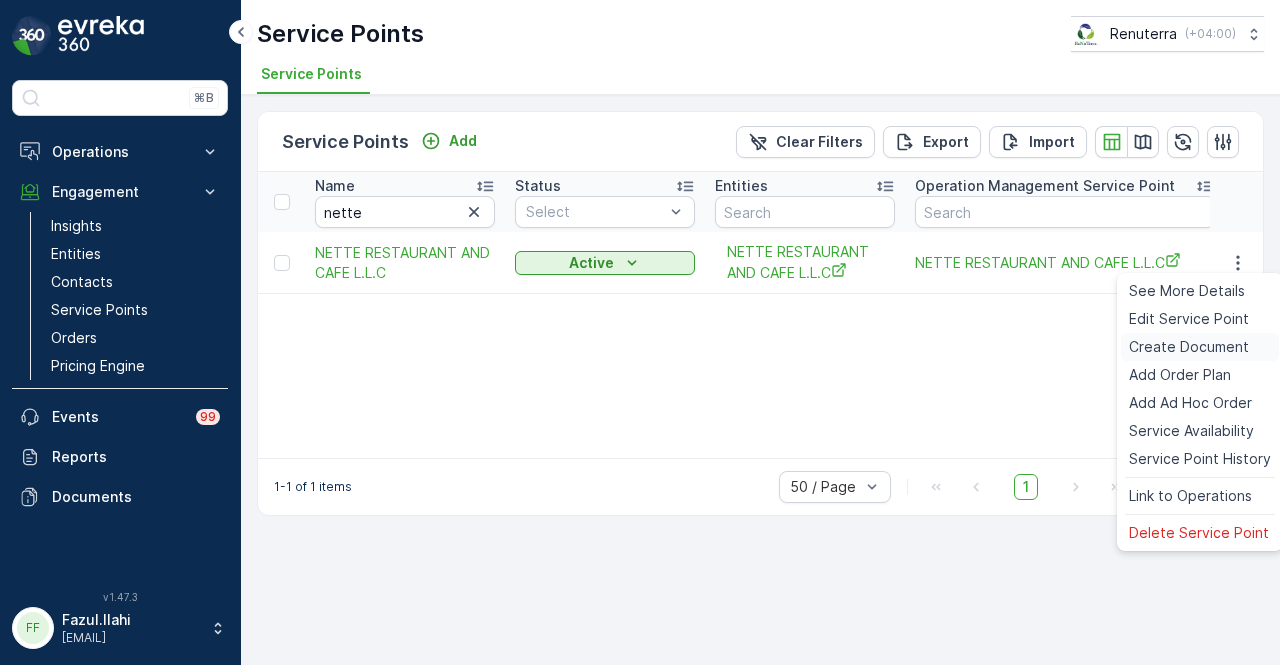 click on "Create Document" at bounding box center [1189, 347] 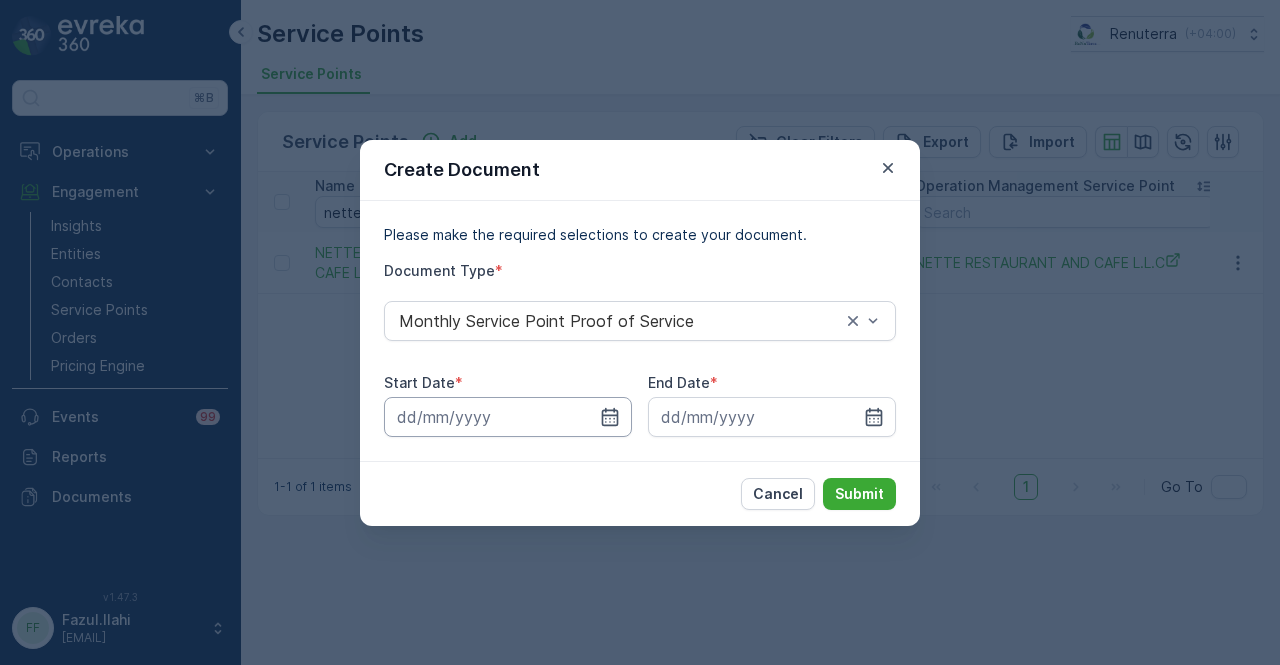 click at bounding box center [508, 417] 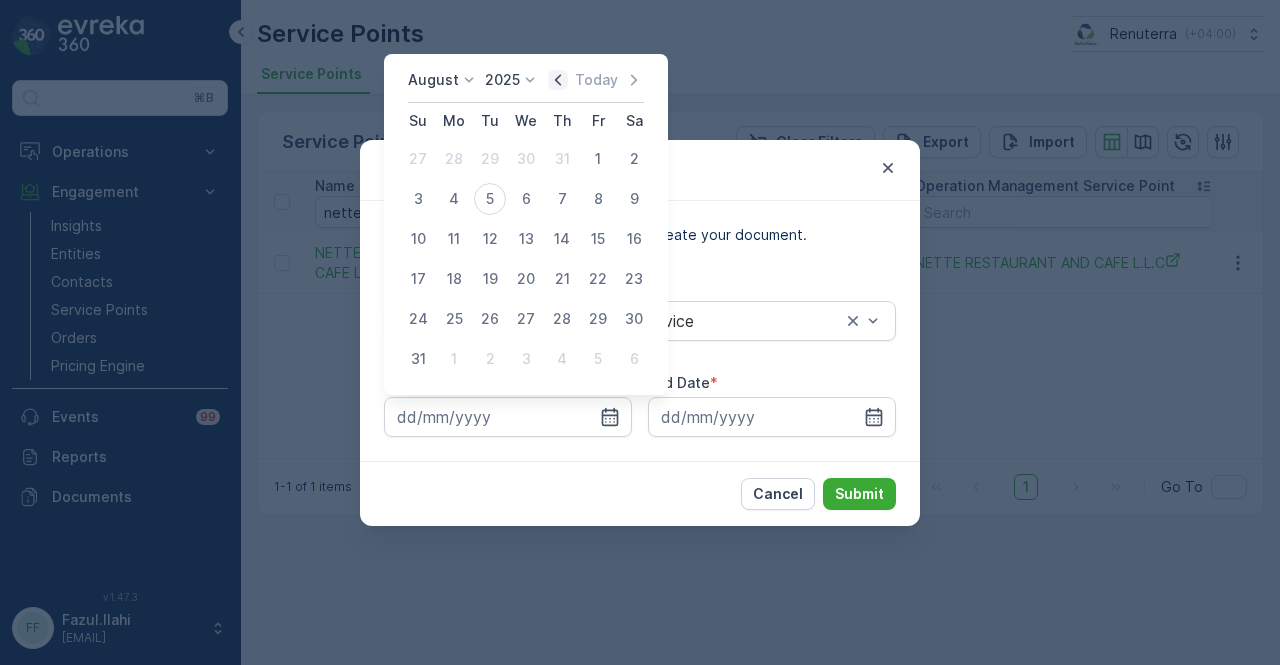 click 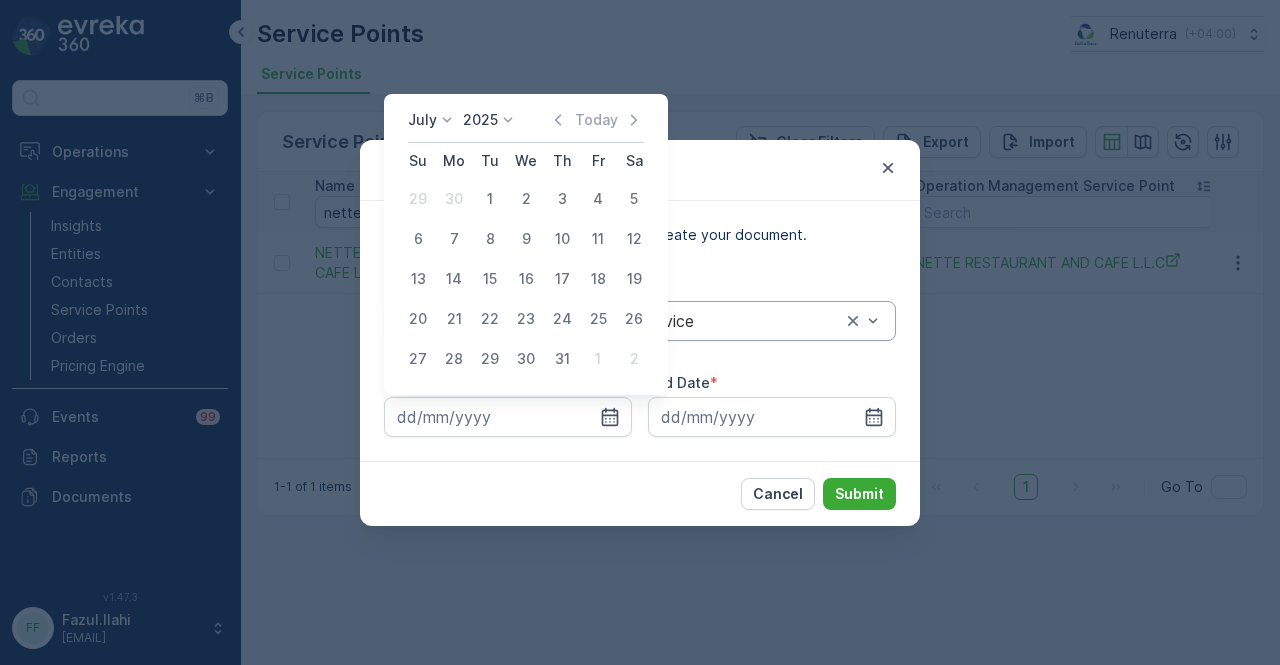 drag, startPoint x: 491, startPoint y: 199, endPoint x: 798, endPoint y: 321, distance: 330.35284 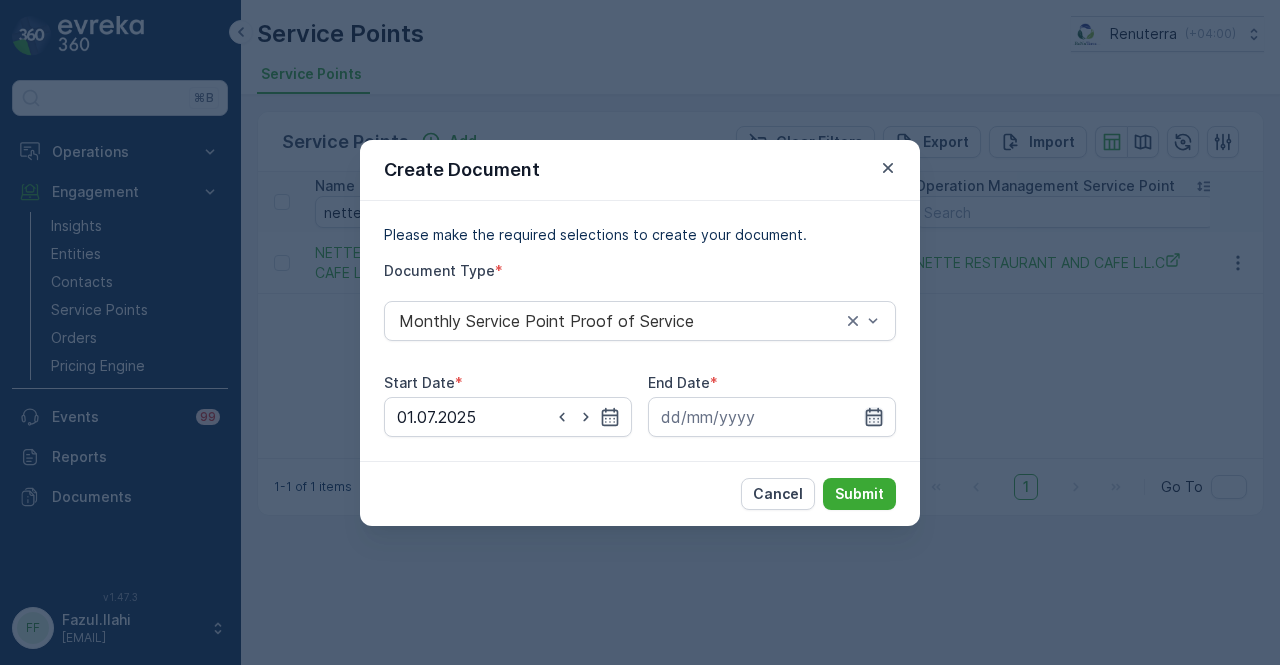 drag, startPoint x: 881, startPoint y: 421, endPoint x: 880, endPoint y: 407, distance: 14.035668 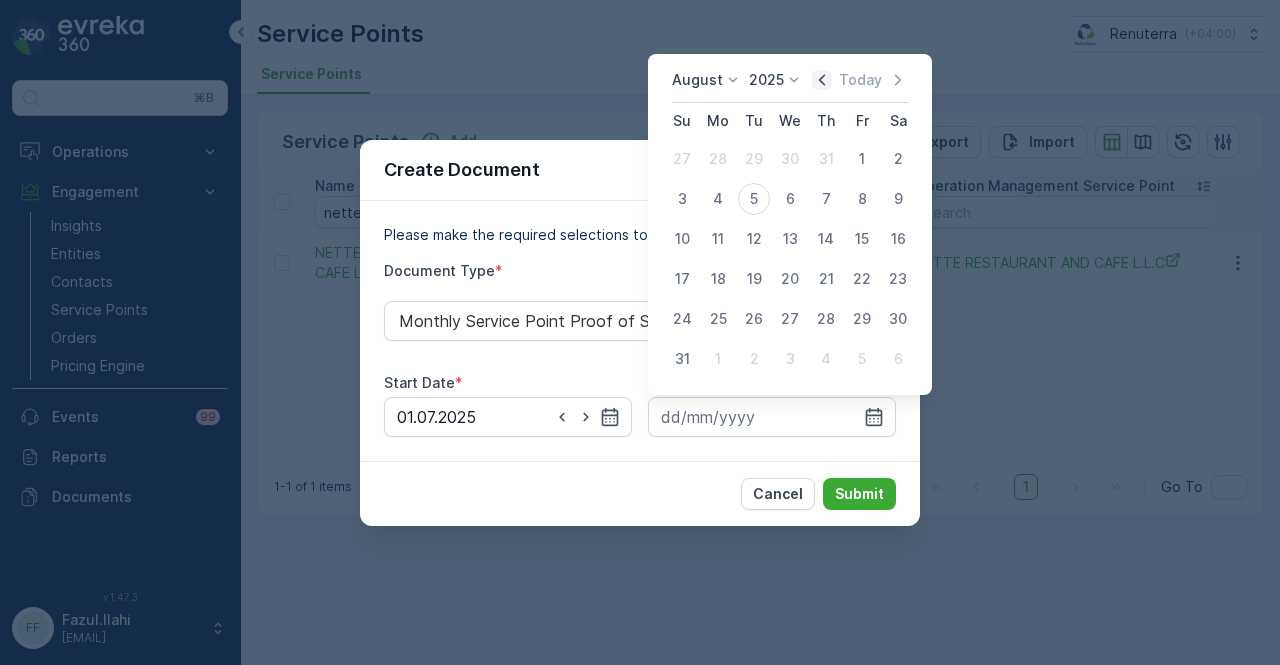 click 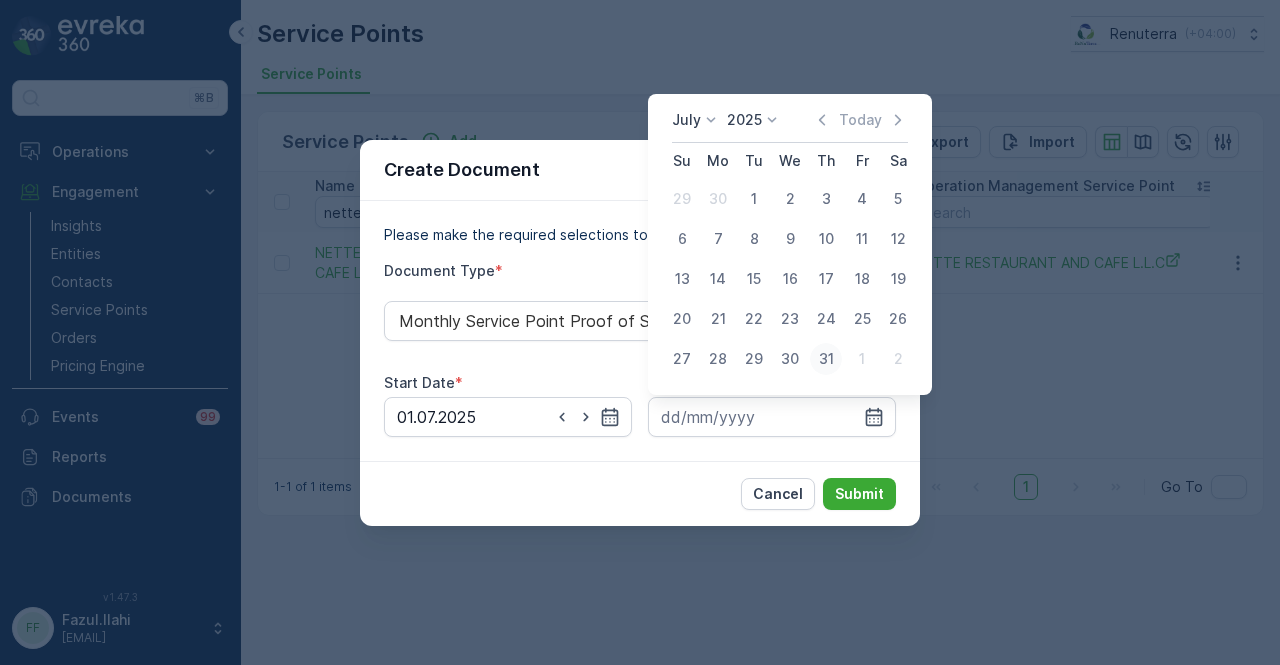 click on "31" at bounding box center [826, 359] 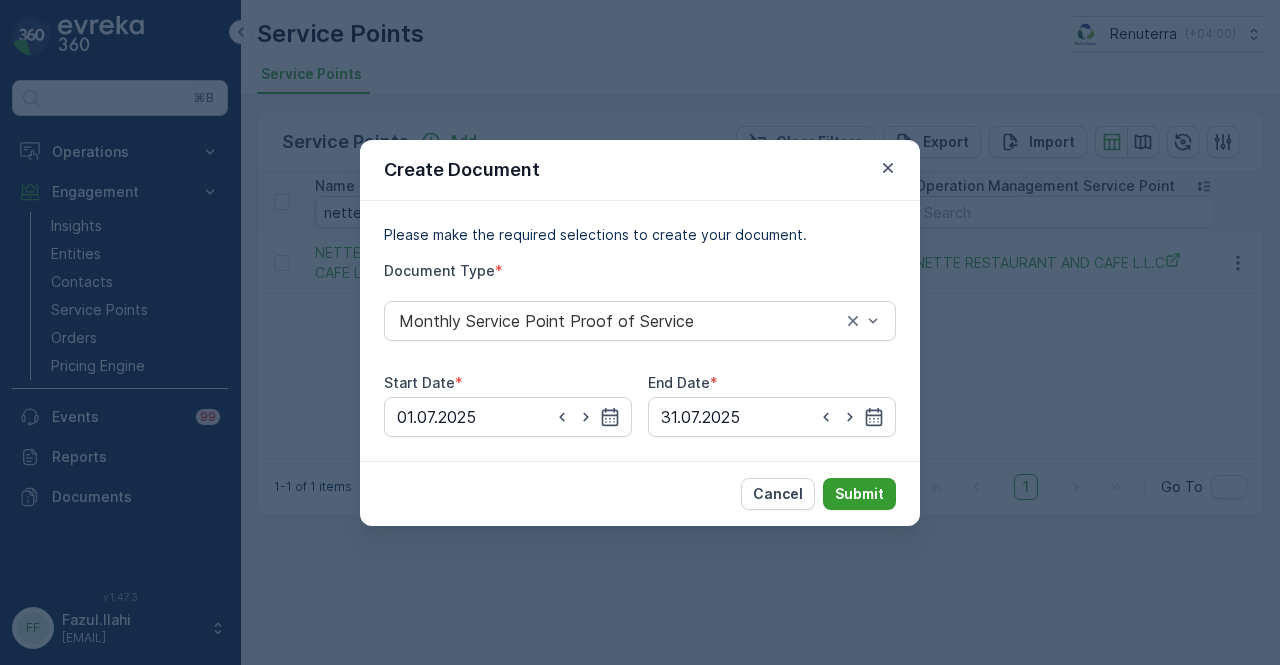 click on "Submit" at bounding box center (859, 494) 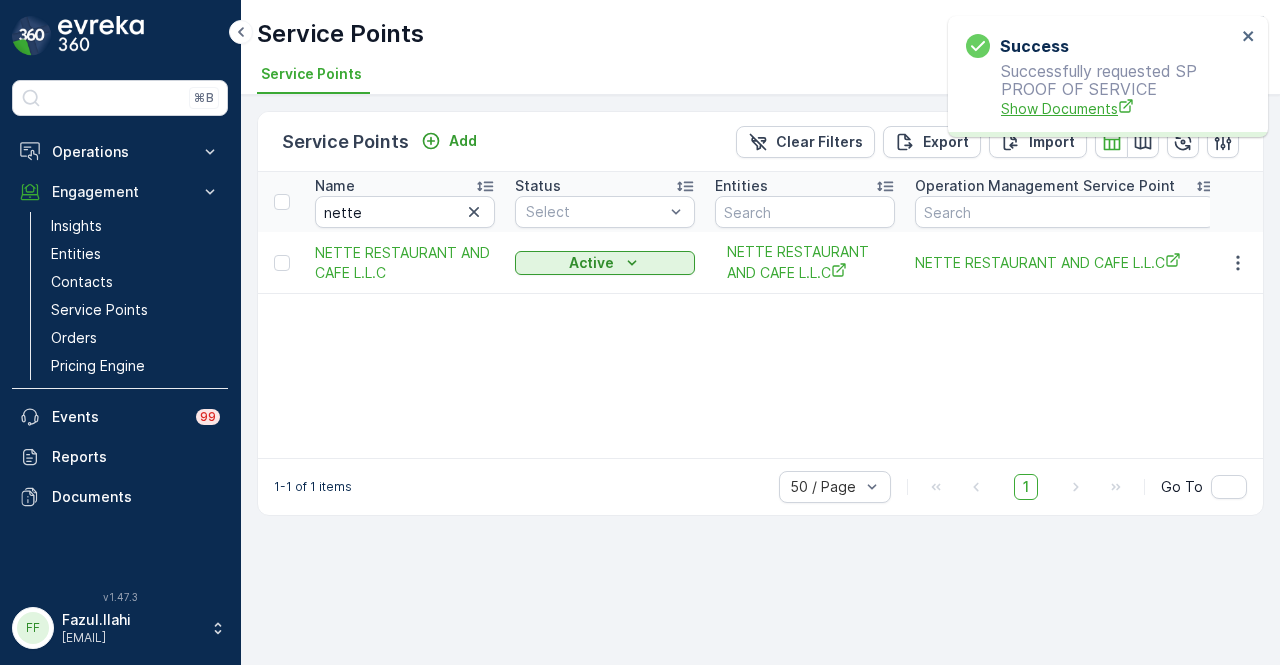 click on "Show Documents" at bounding box center [1118, 108] 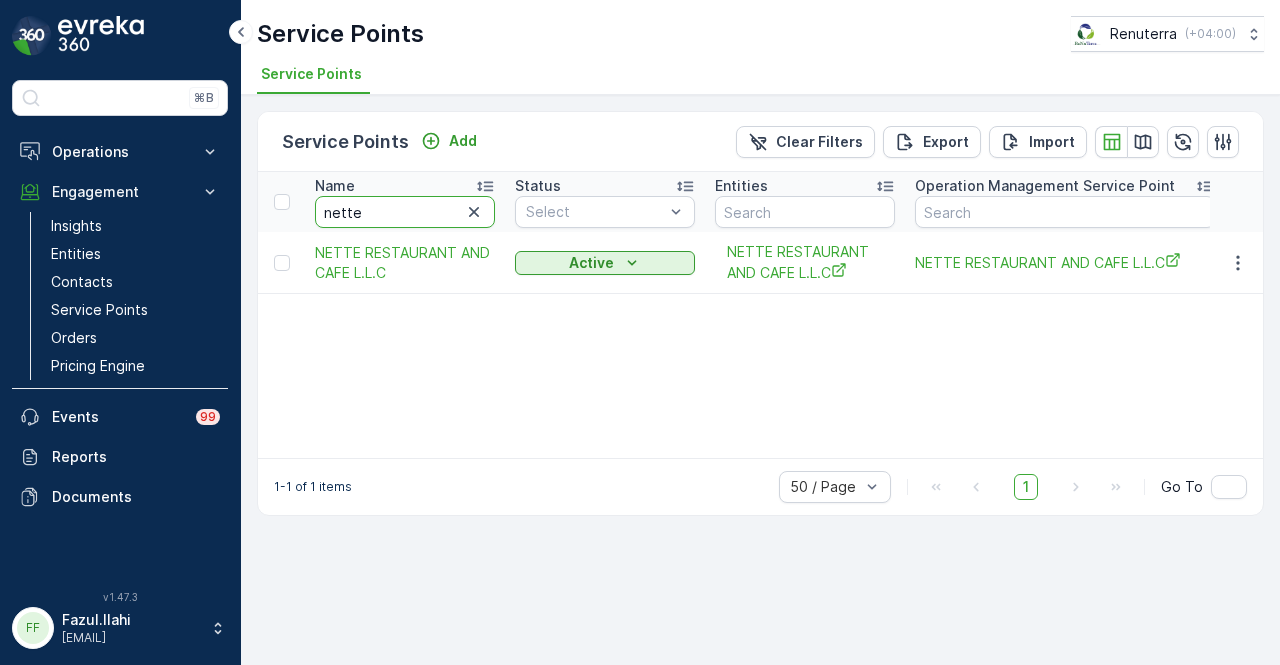 click on "nette" at bounding box center (405, 212) 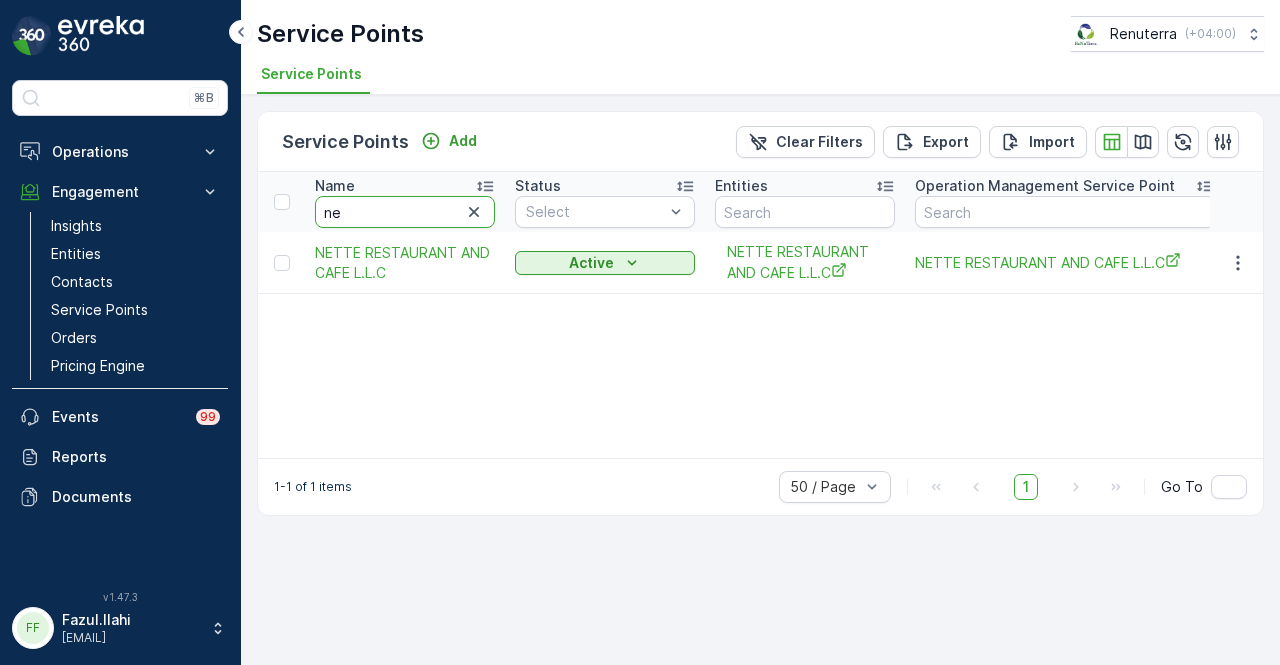 type on "n" 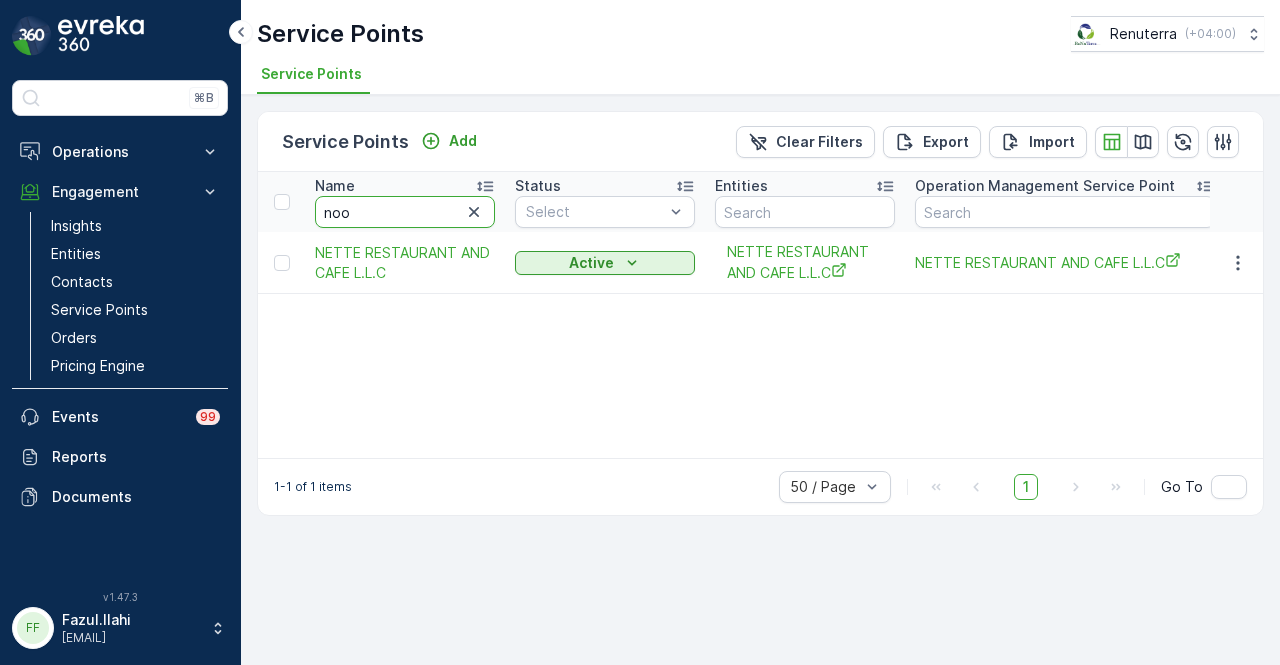 type on "noor" 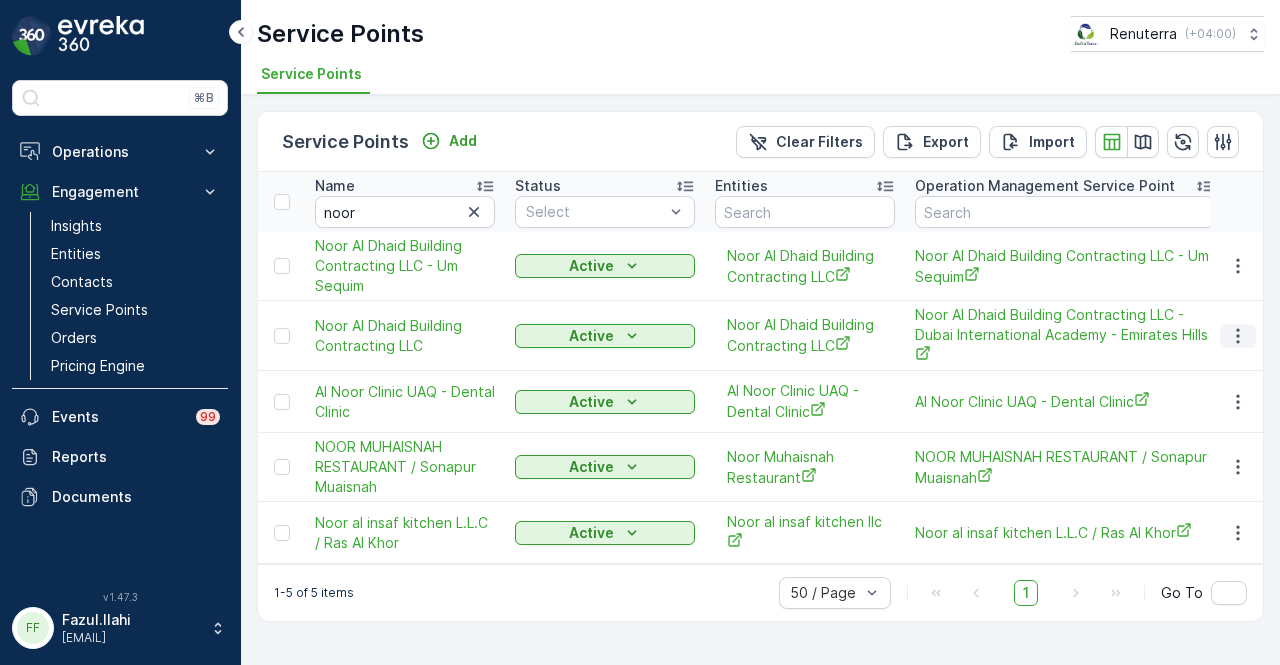click 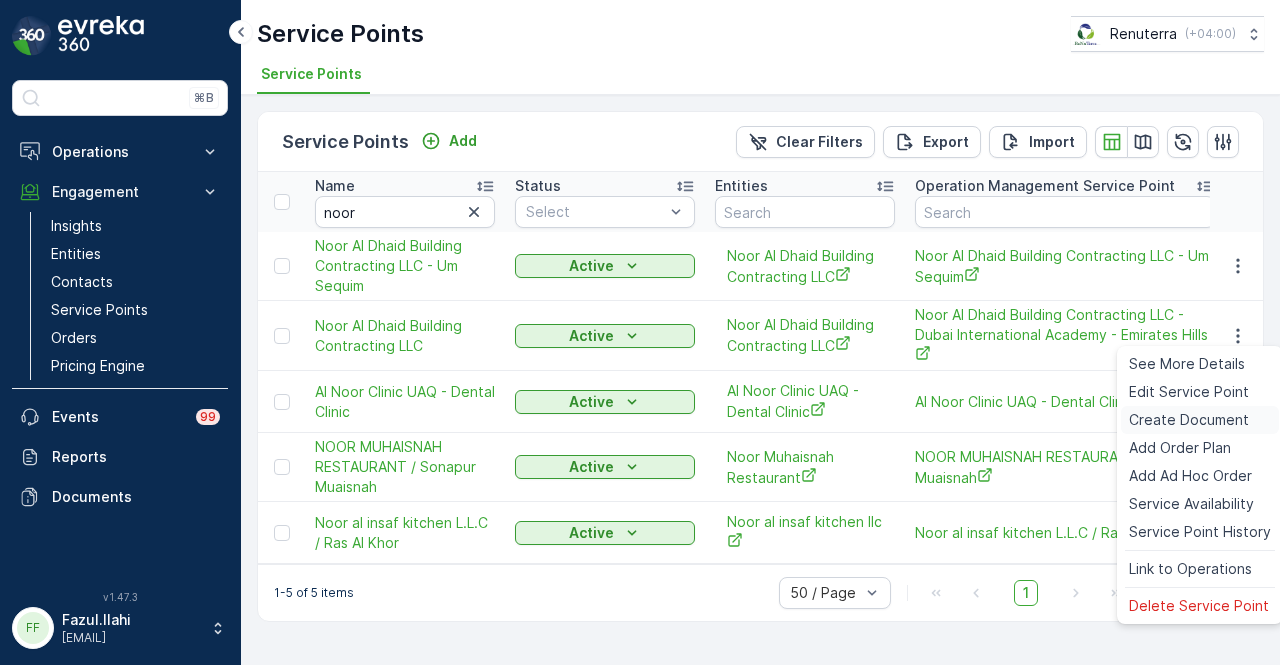 click on "Create Document" at bounding box center [1189, 420] 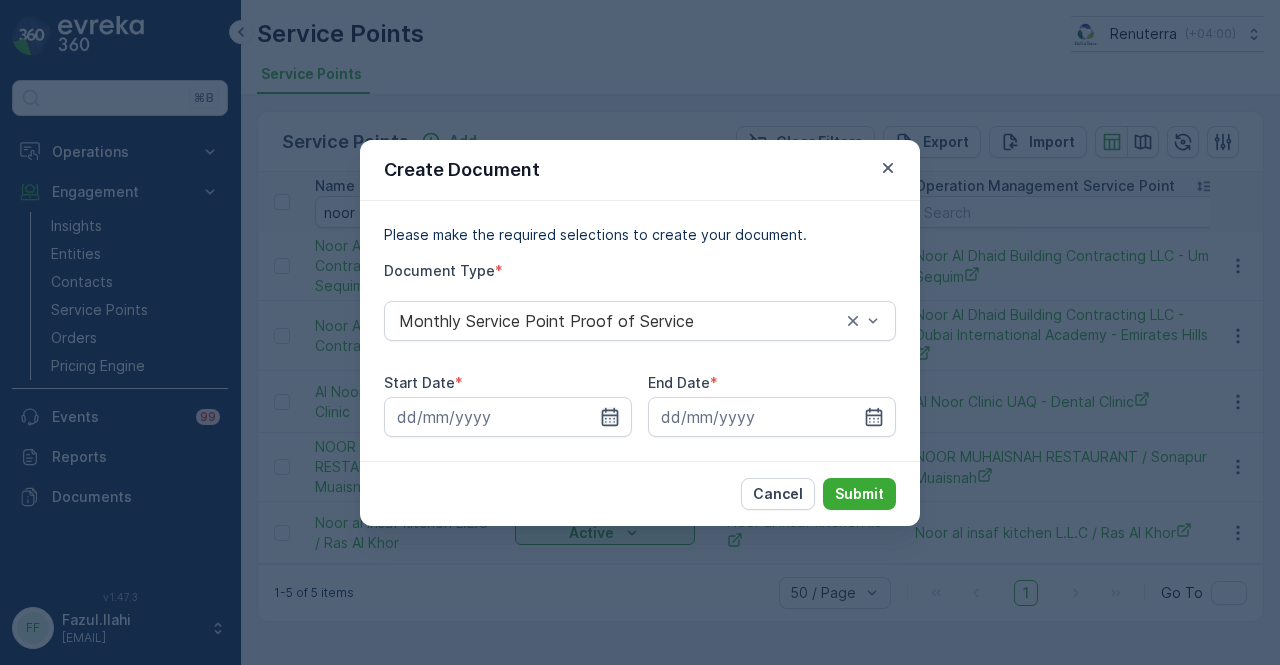 click 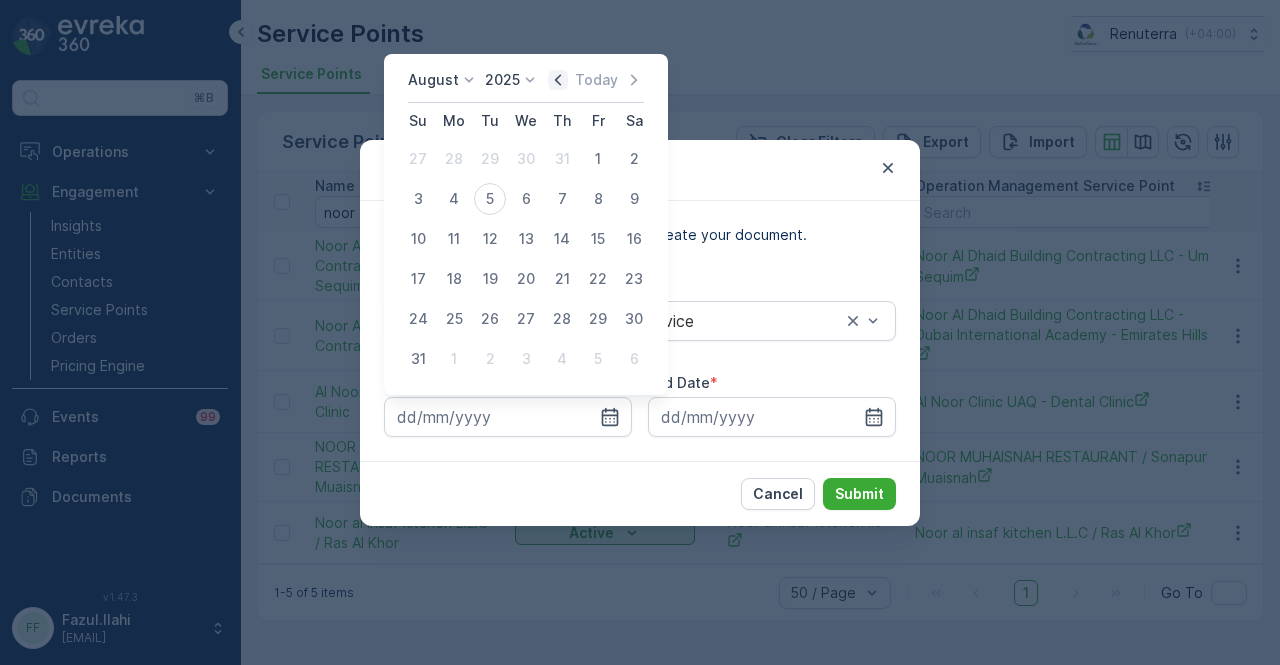 click 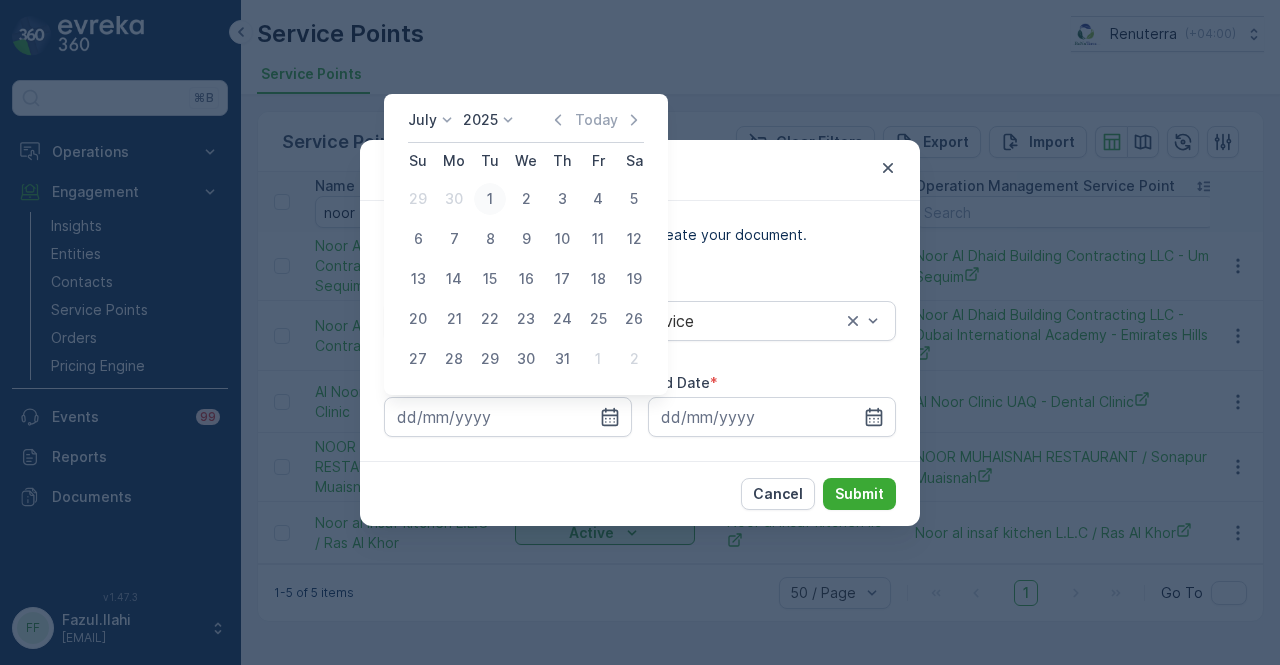 click on "1" at bounding box center [490, 199] 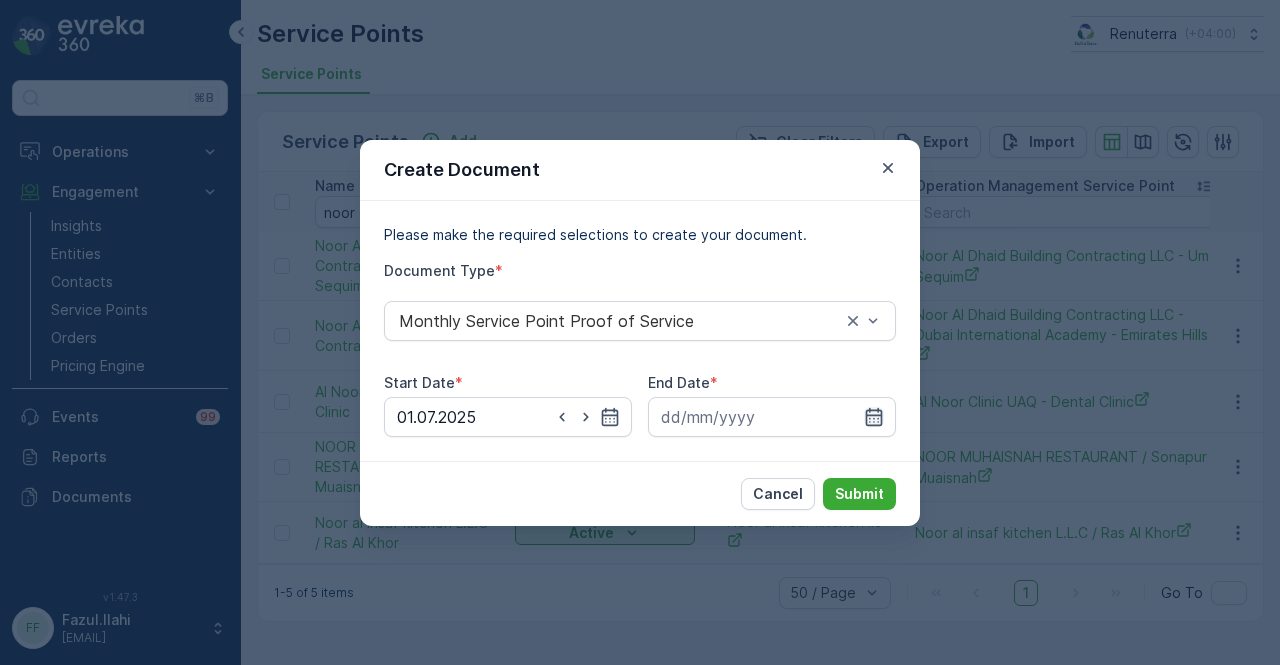 drag, startPoint x: 880, startPoint y: 421, endPoint x: 876, endPoint y: 408, distance: 13.601471 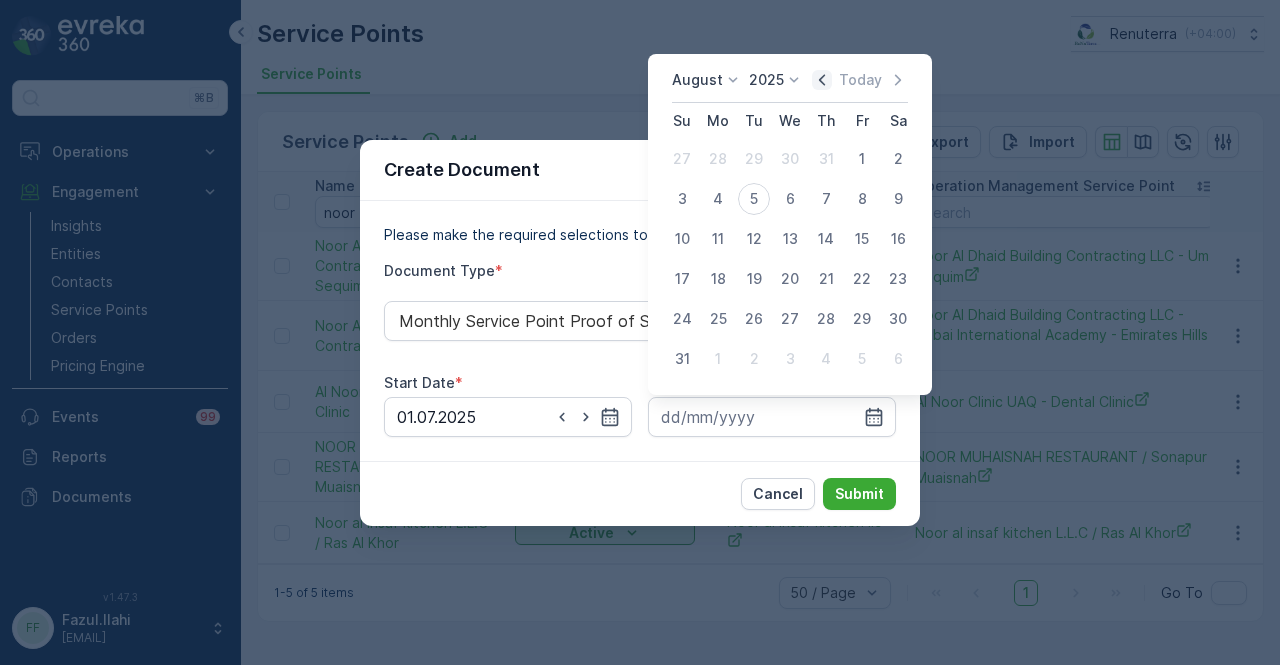 click 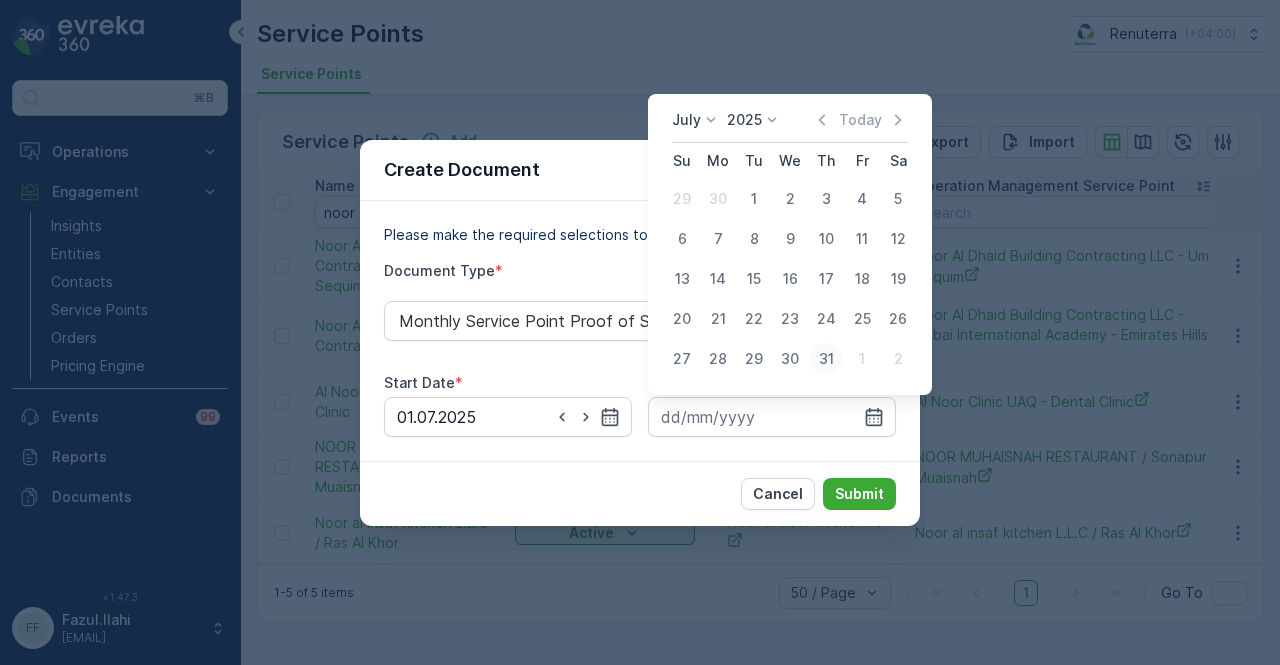 click on "31" at bounding box center [826, 359] 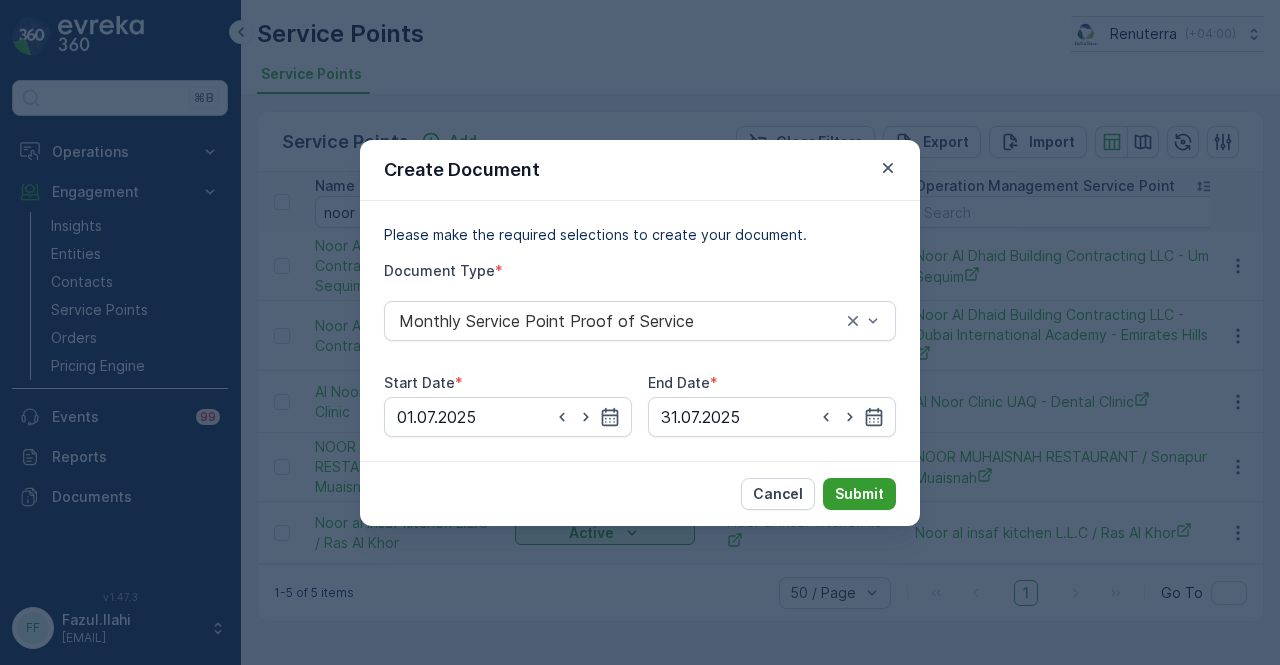 click on "Submit" at bounding box center (859, 494) 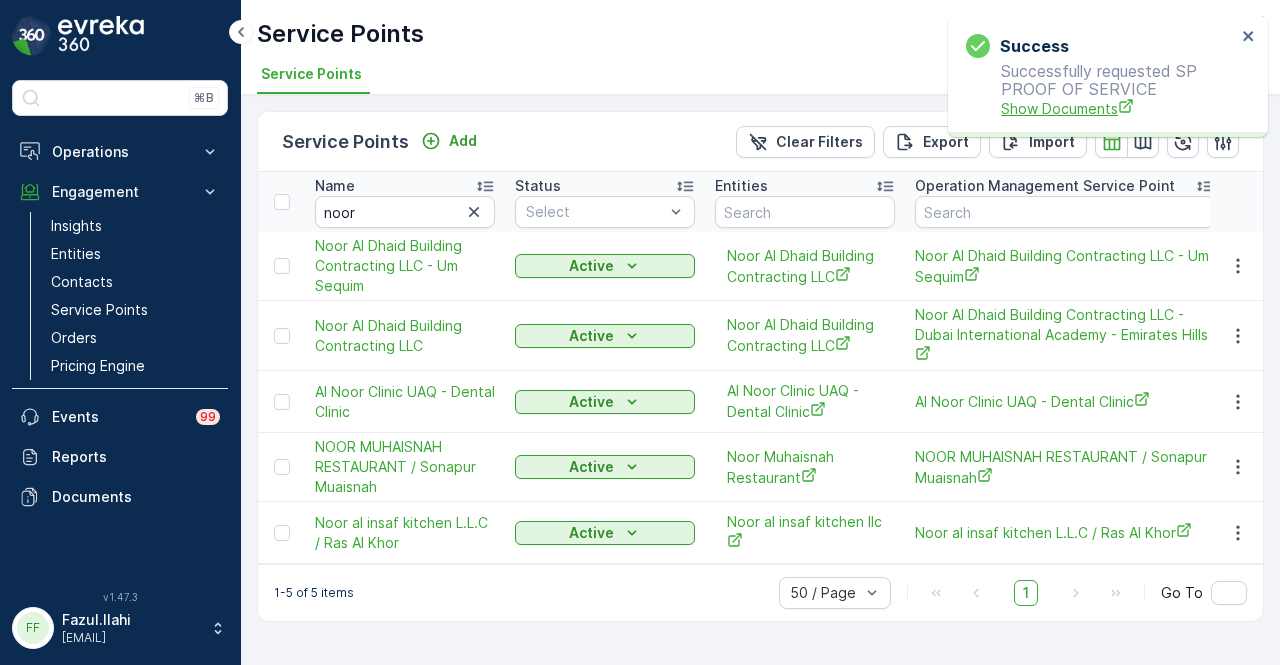click on "Show Documents" at bounding box center (1118, 108) 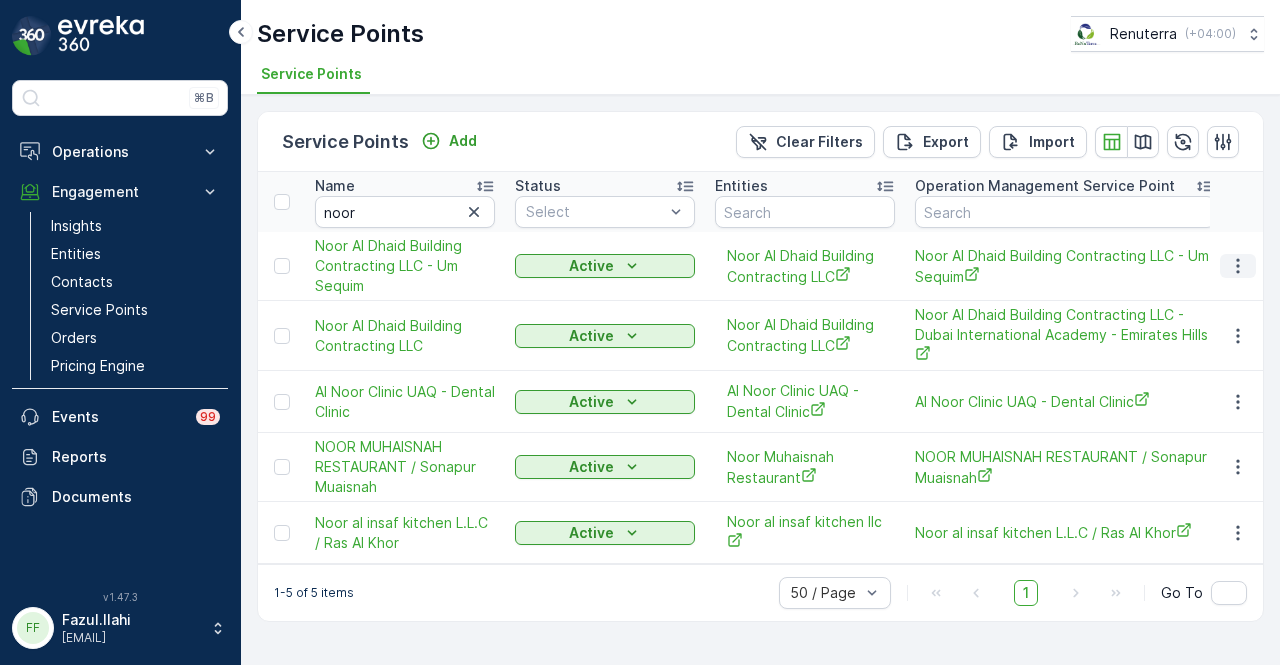 click 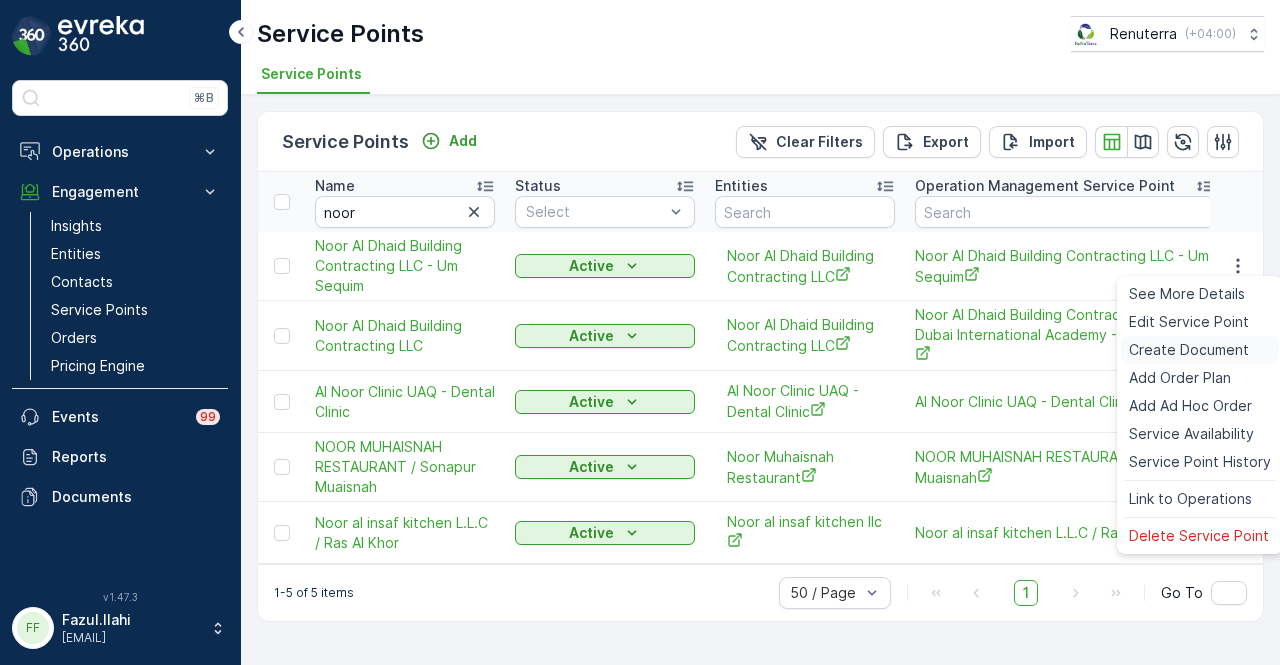 click on "Create Document" at bounding box center [1189, 350] 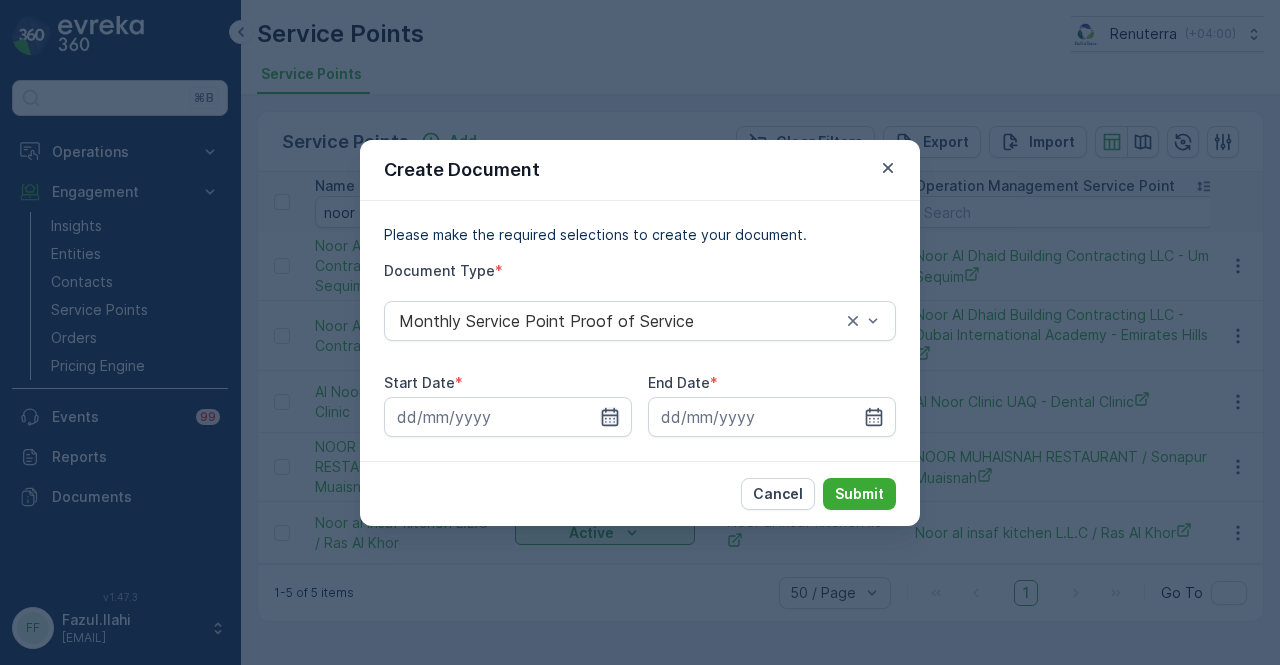 click 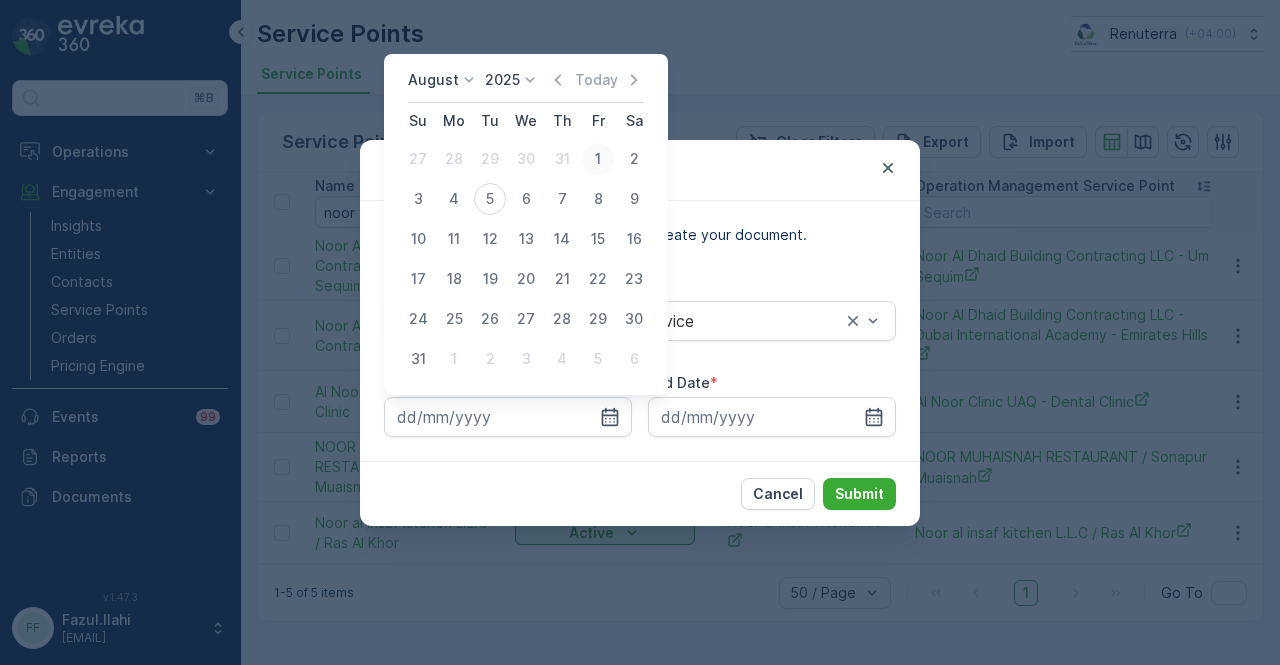 click on "1" at bounding box center (598, 159) 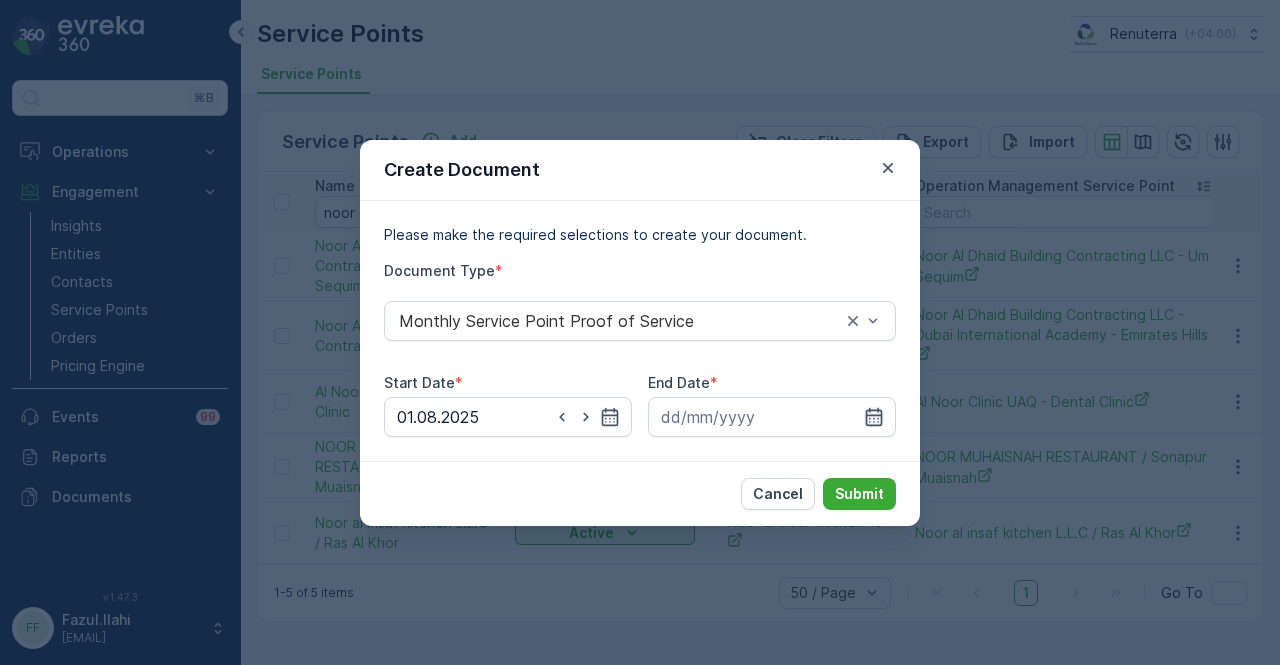 click 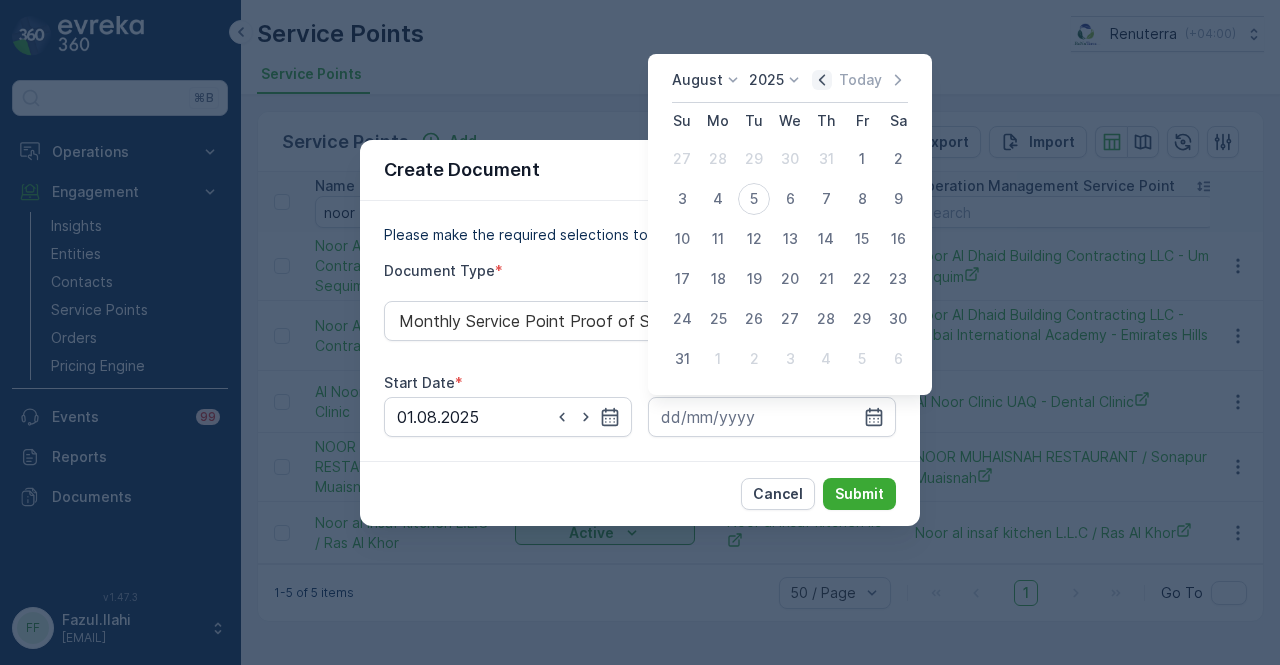 click 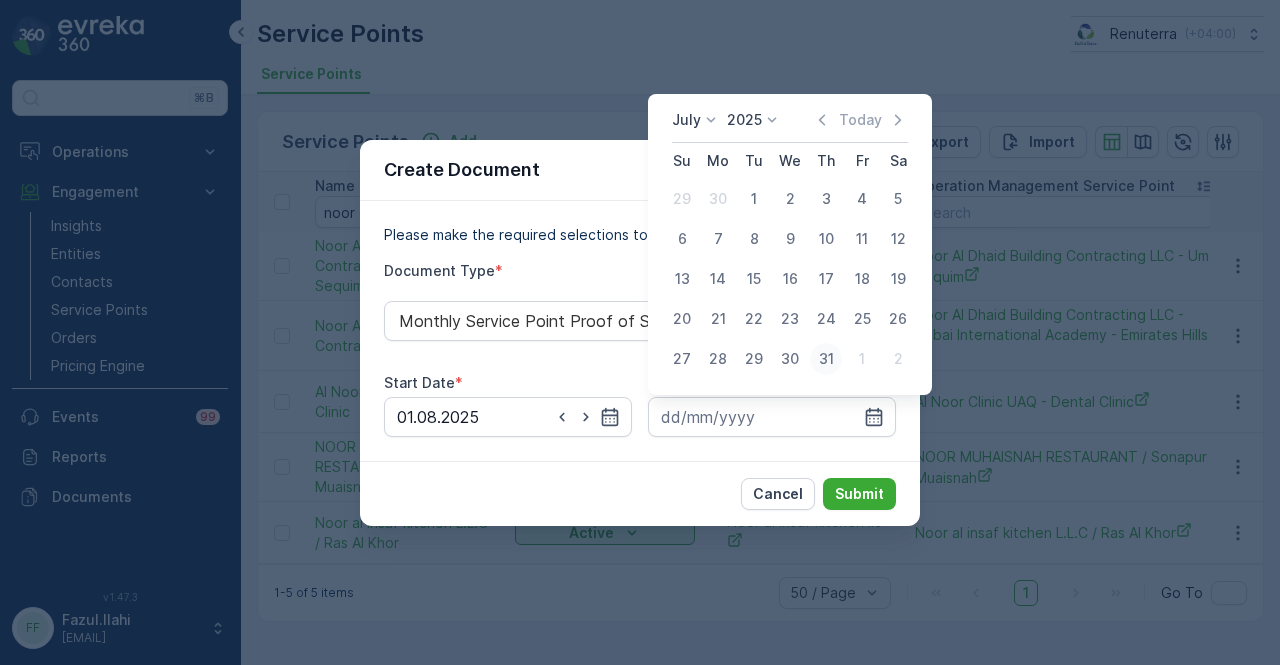 click on "31" at bounding box center [826, 359] 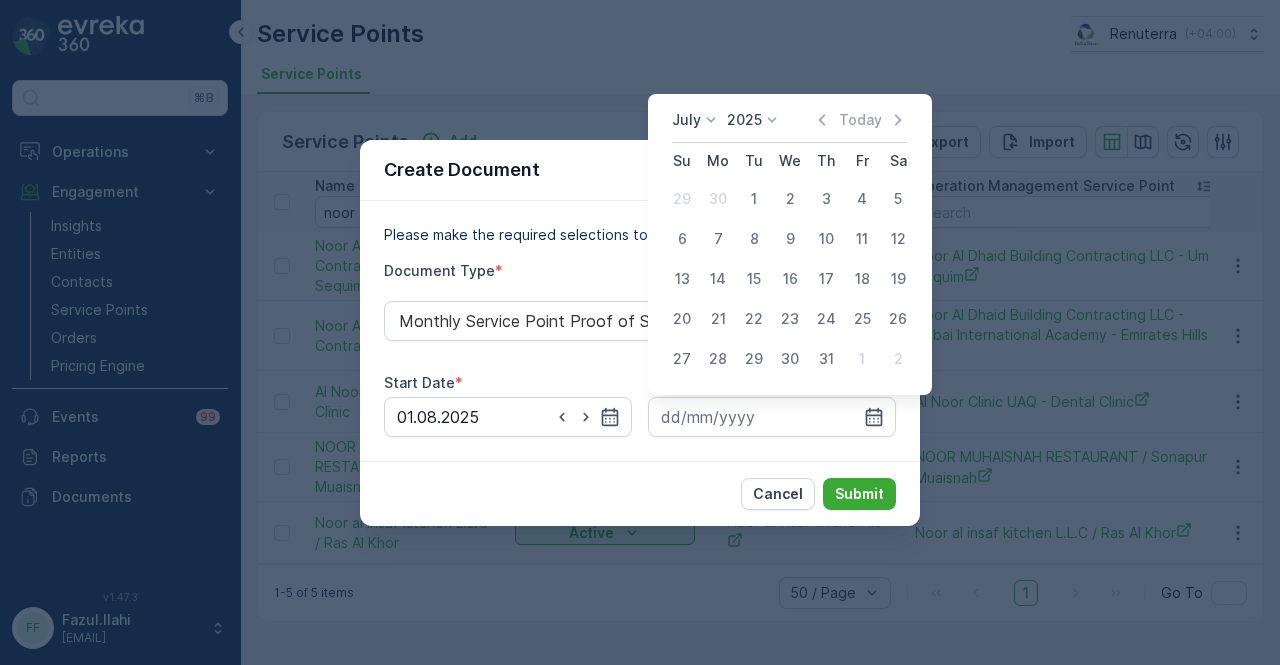 type on "31.07.2025" 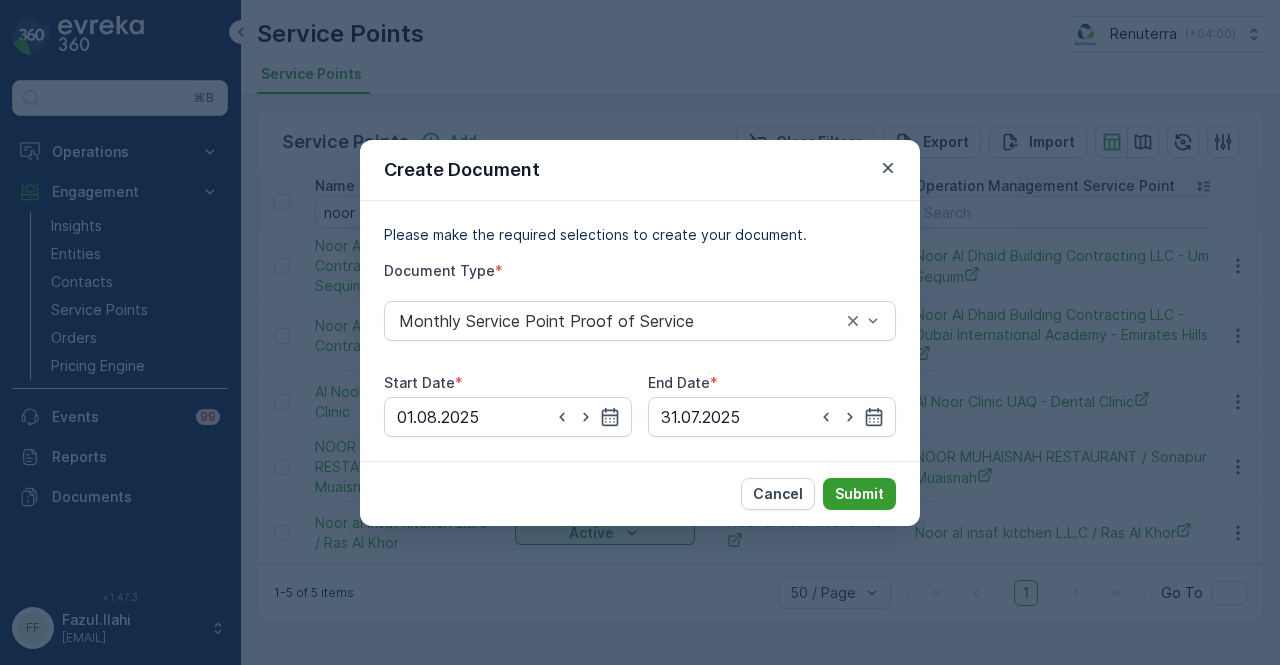 click on "Submit" at bounding box center [859, 494] 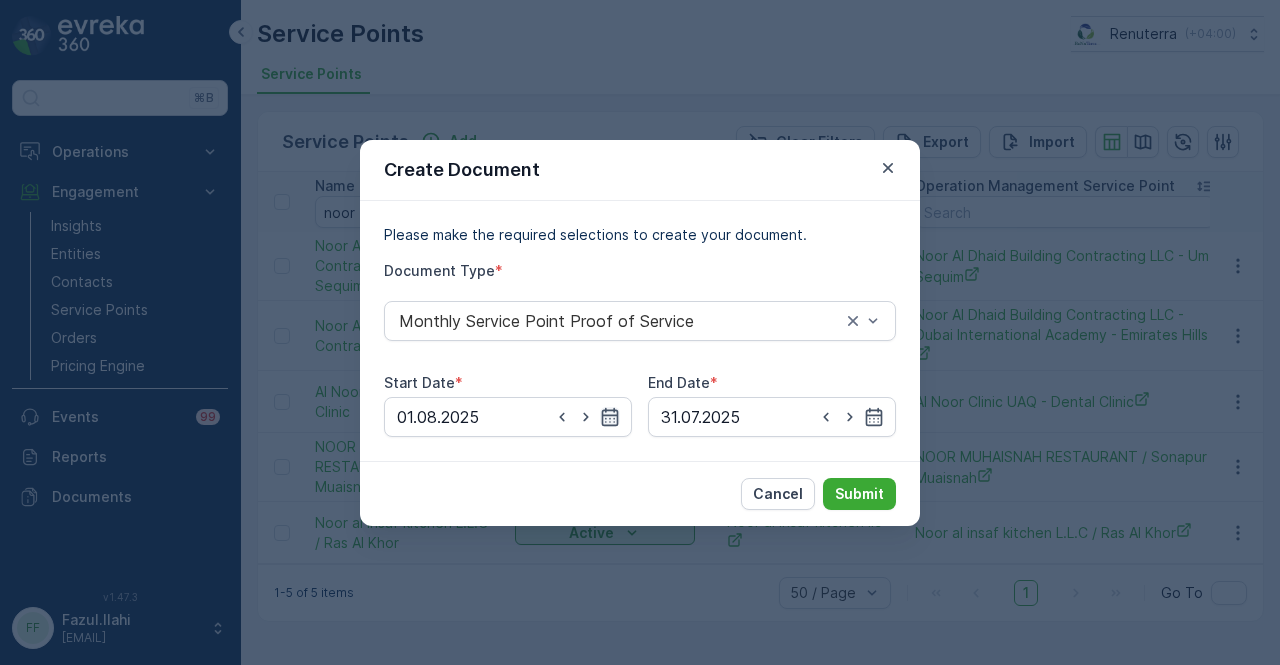click 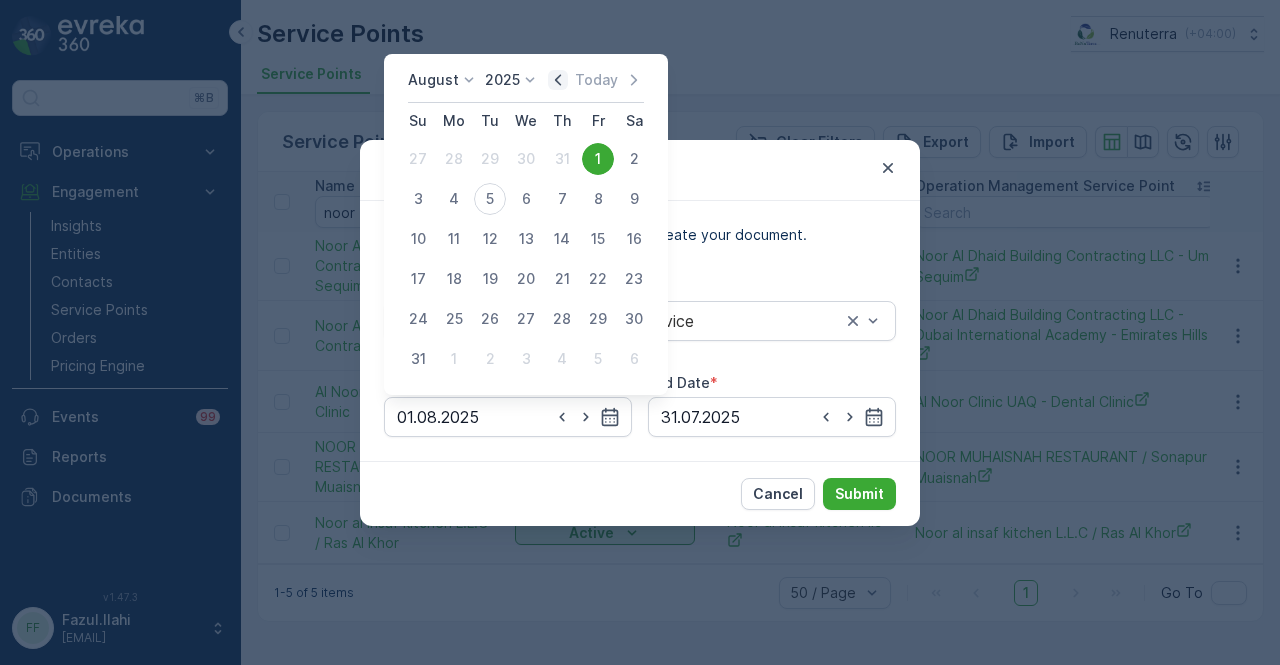 click 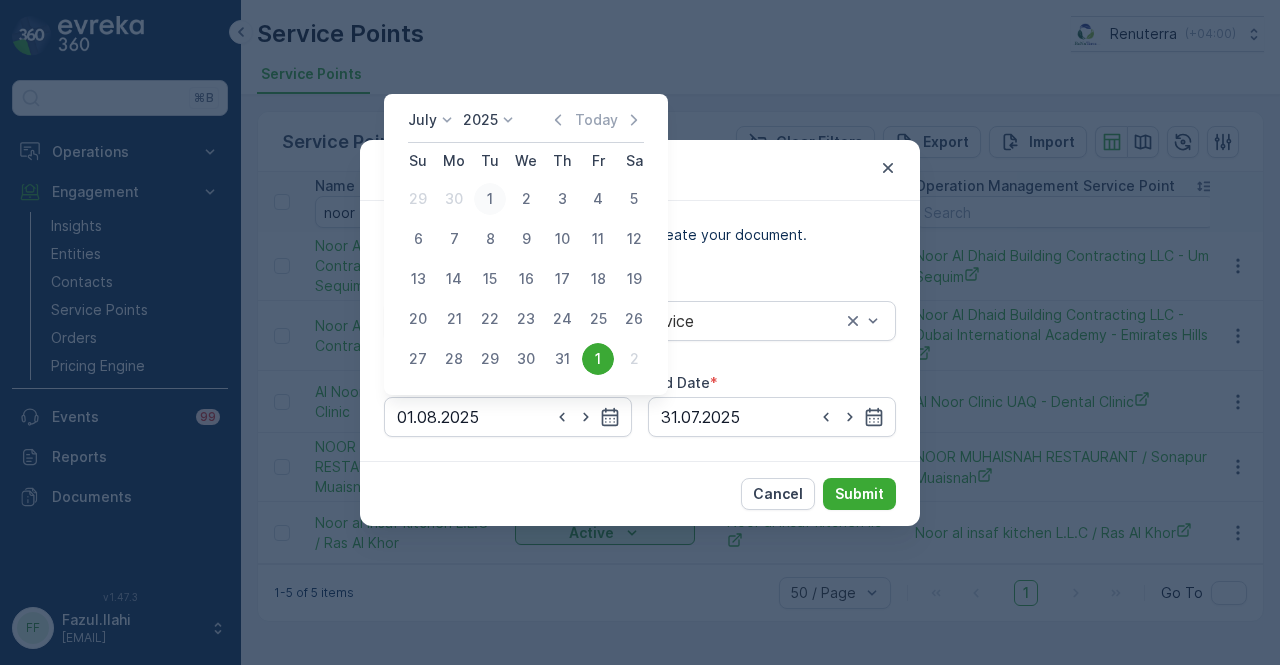 click on "1" at bounding box center (490, 199) 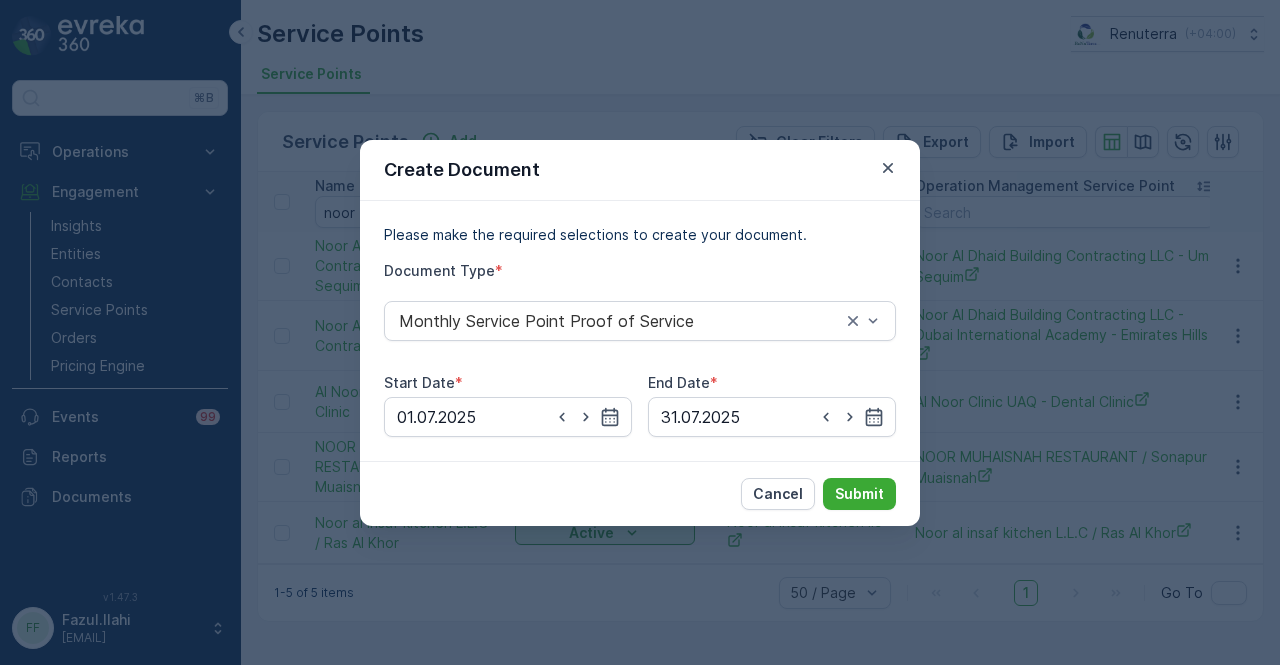 drag, startPoint x: 613, startPoint y: 475, endPoint x: 690, endPoint y: 471, distance: 77.10383 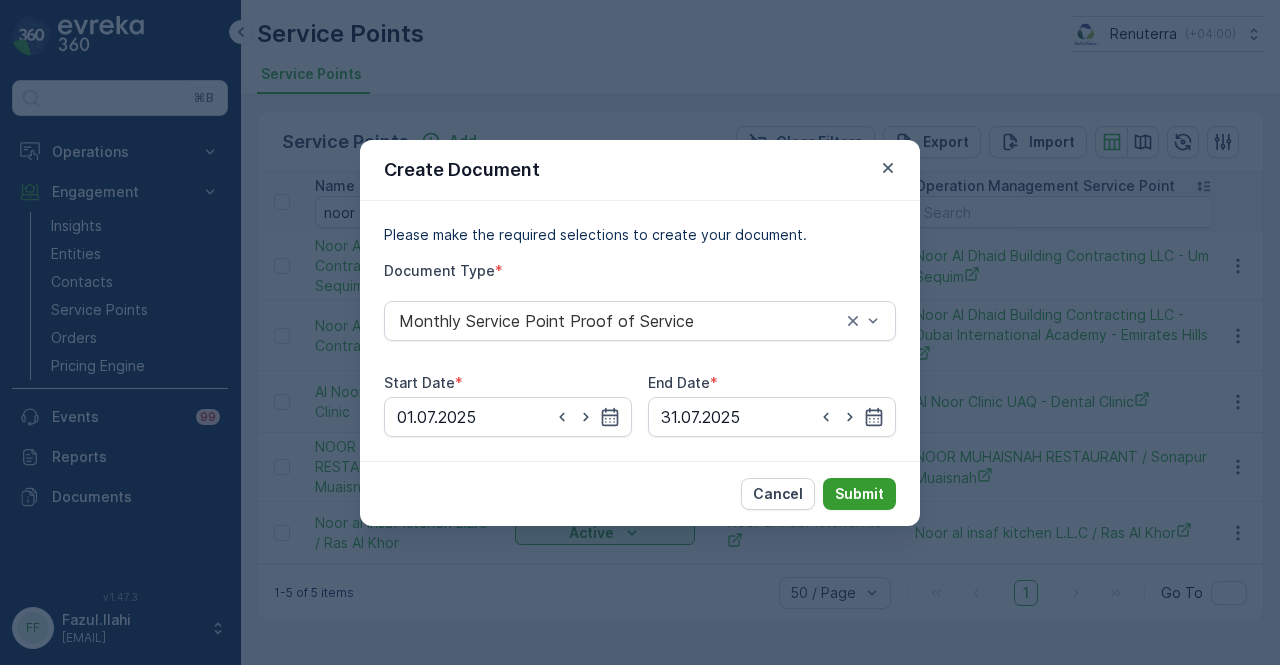 click on "Submit" at bounding box center (859, 494) 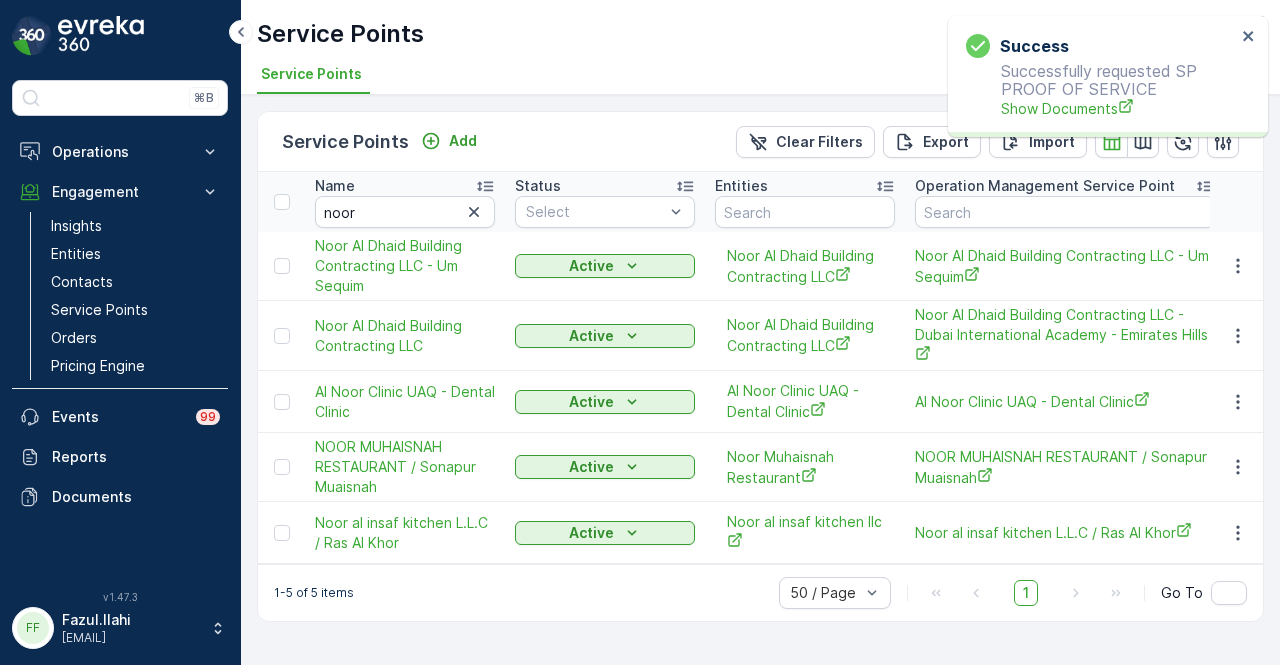 click on "Success Successfully requested SP PROOF OF SERVICE   Show Documents" at bounding box center [1101, 76] 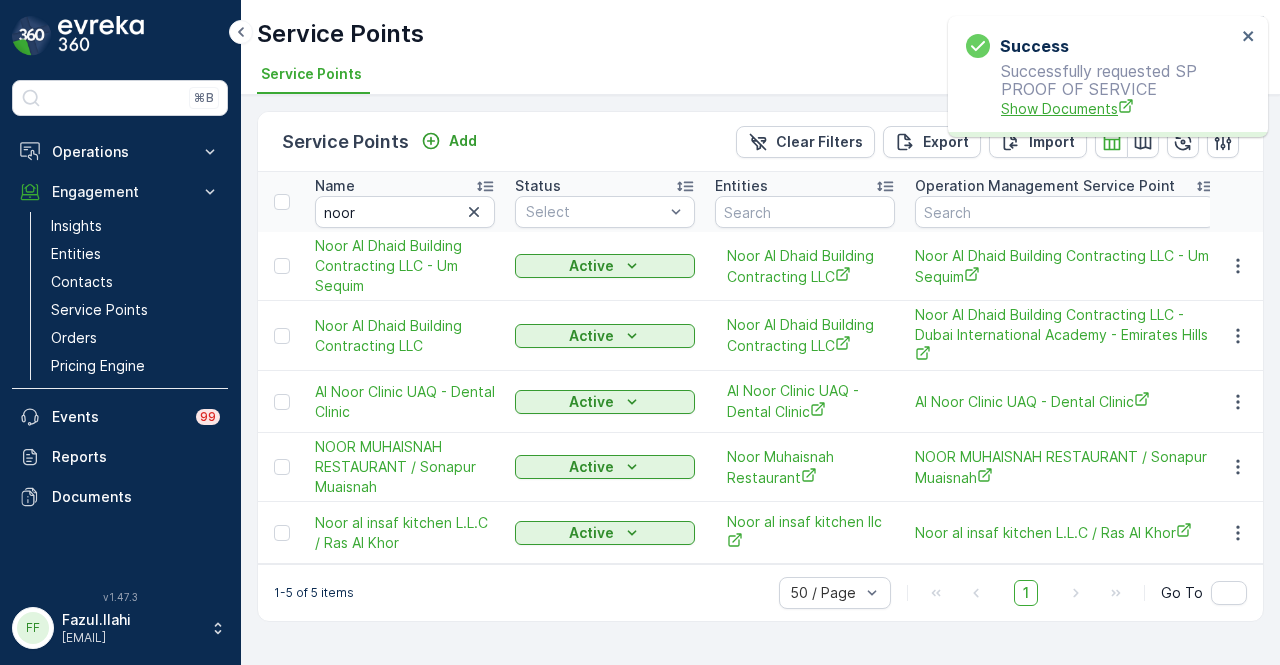 click on "Show Documents" at bounding box center [1118, 108] 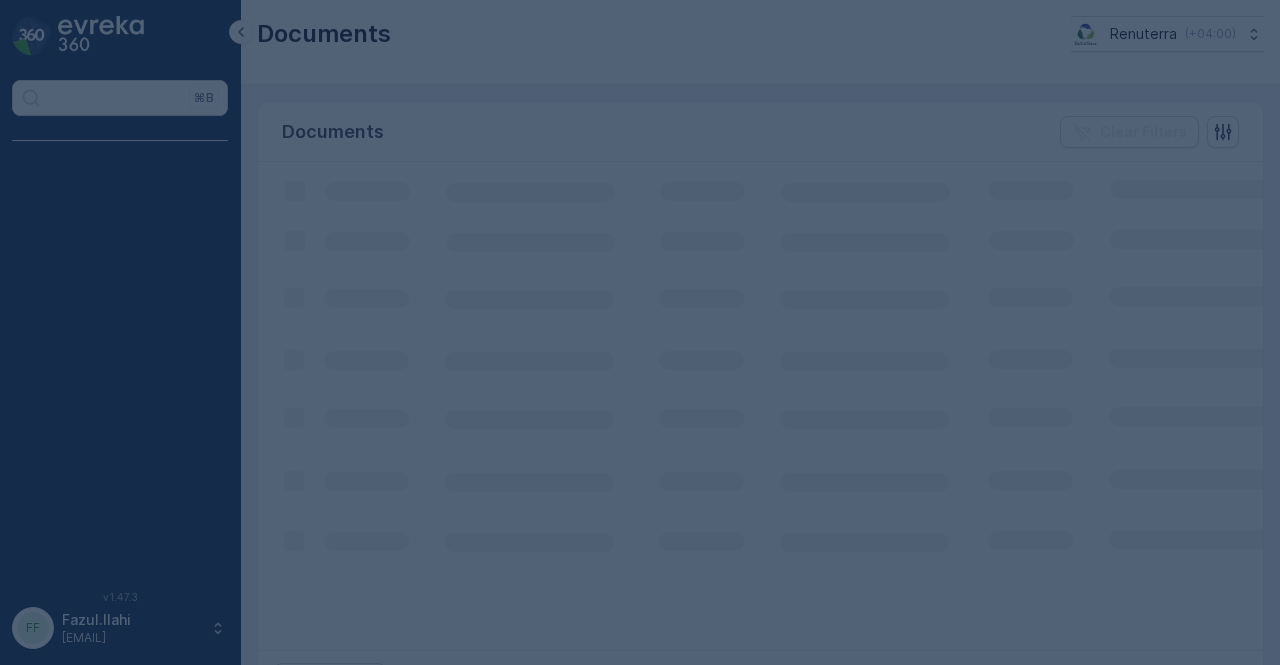 scroll, scrollTop: 0, scrollLeft: 0, axis: both 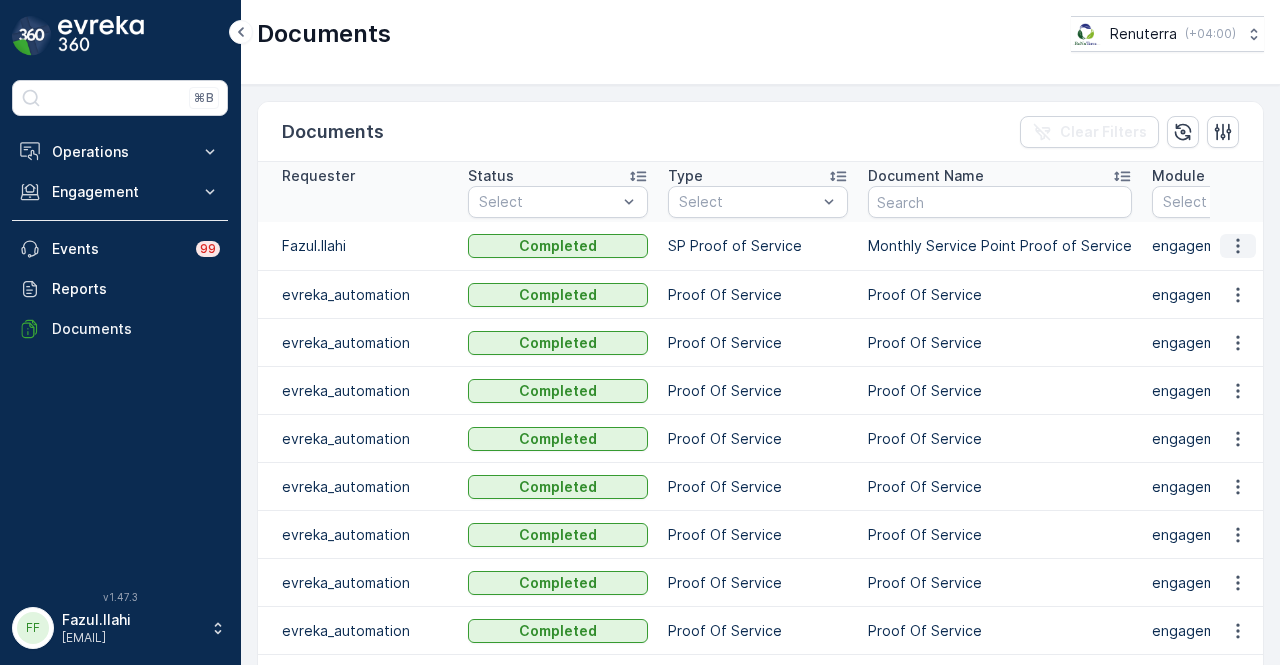 click 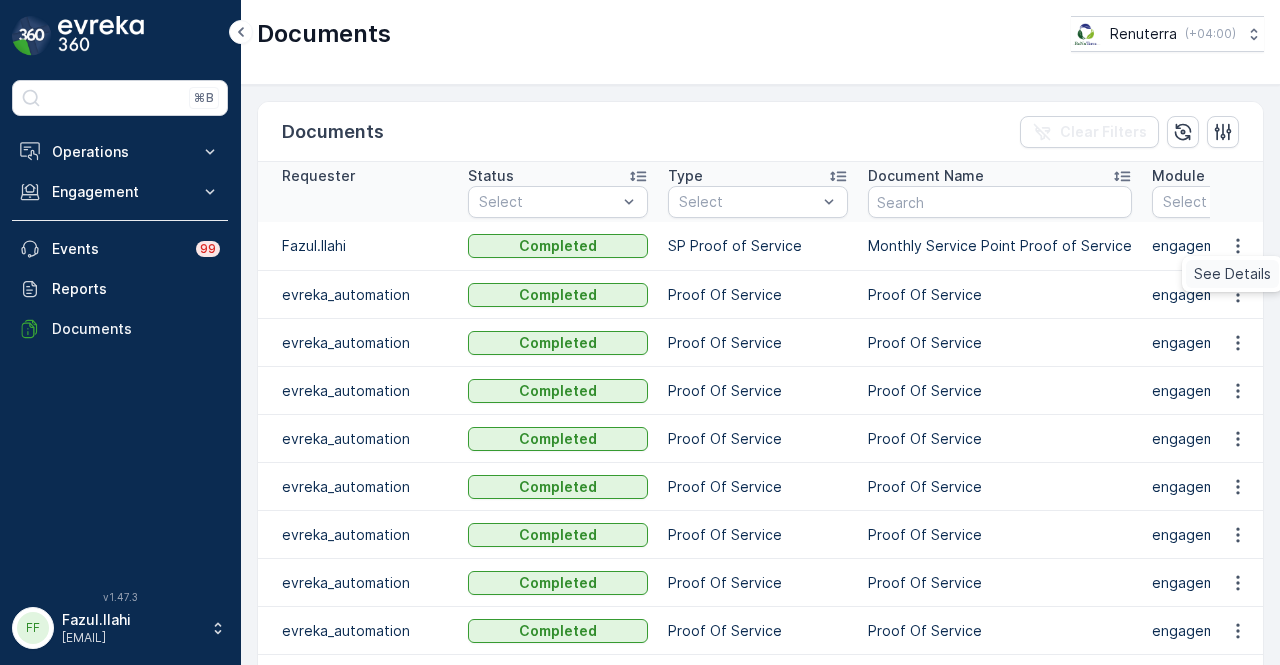 click on "See Details" at bounding box center (1232, 274) 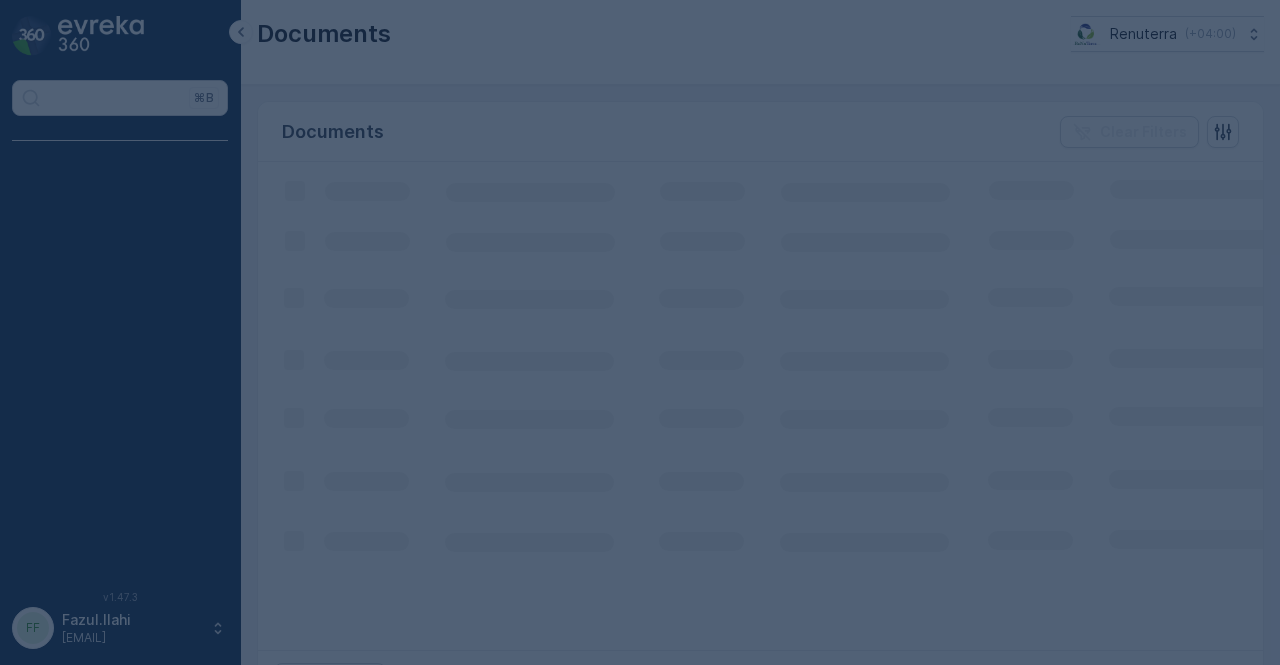 scroll, scrollTop: 0, scrollLeft: 0, axis: both 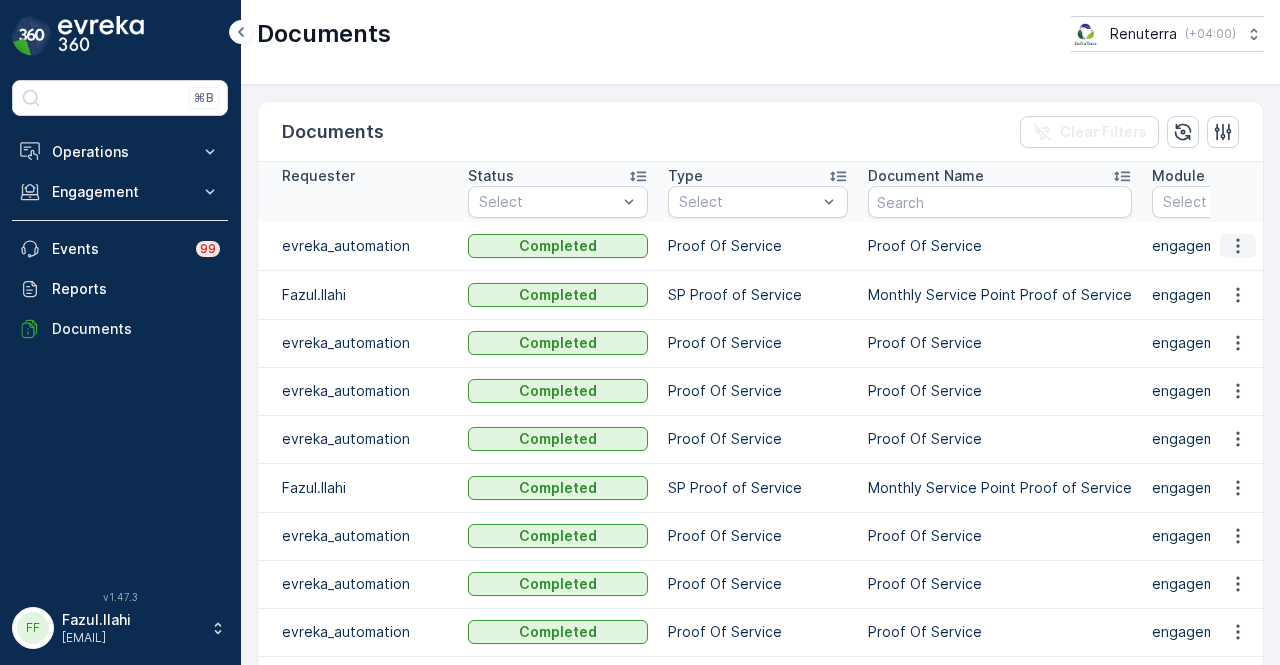 click 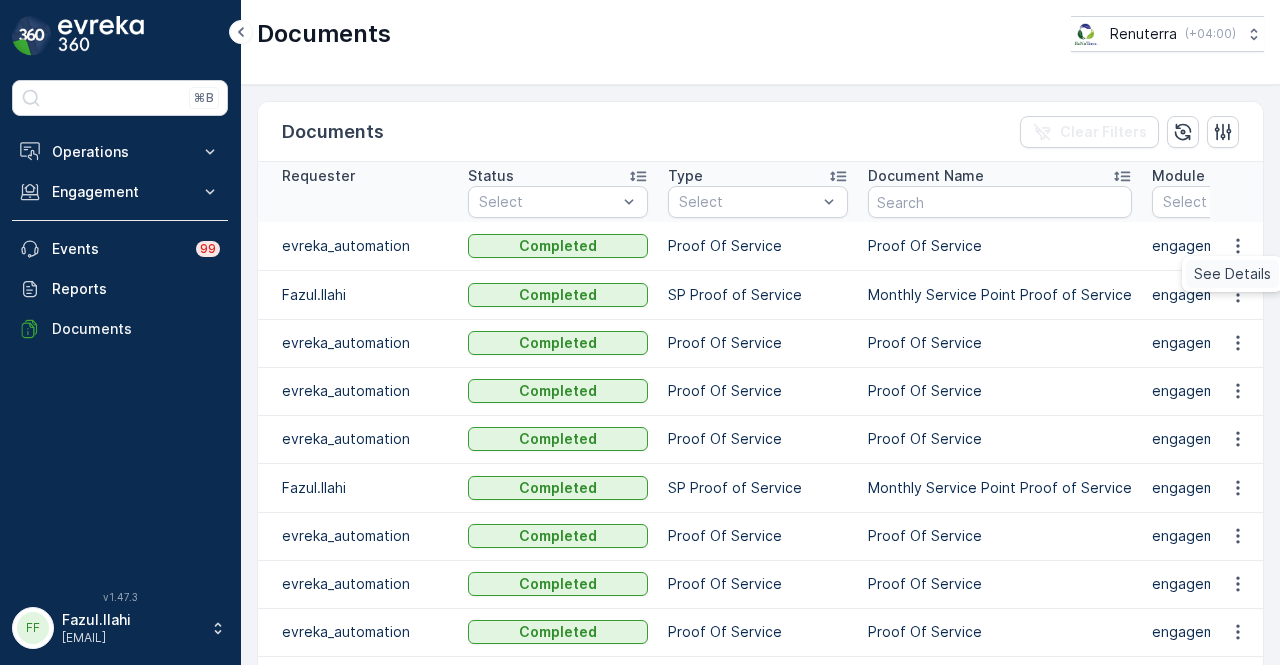 click on "See Details" at bounding box center [1232, 274] 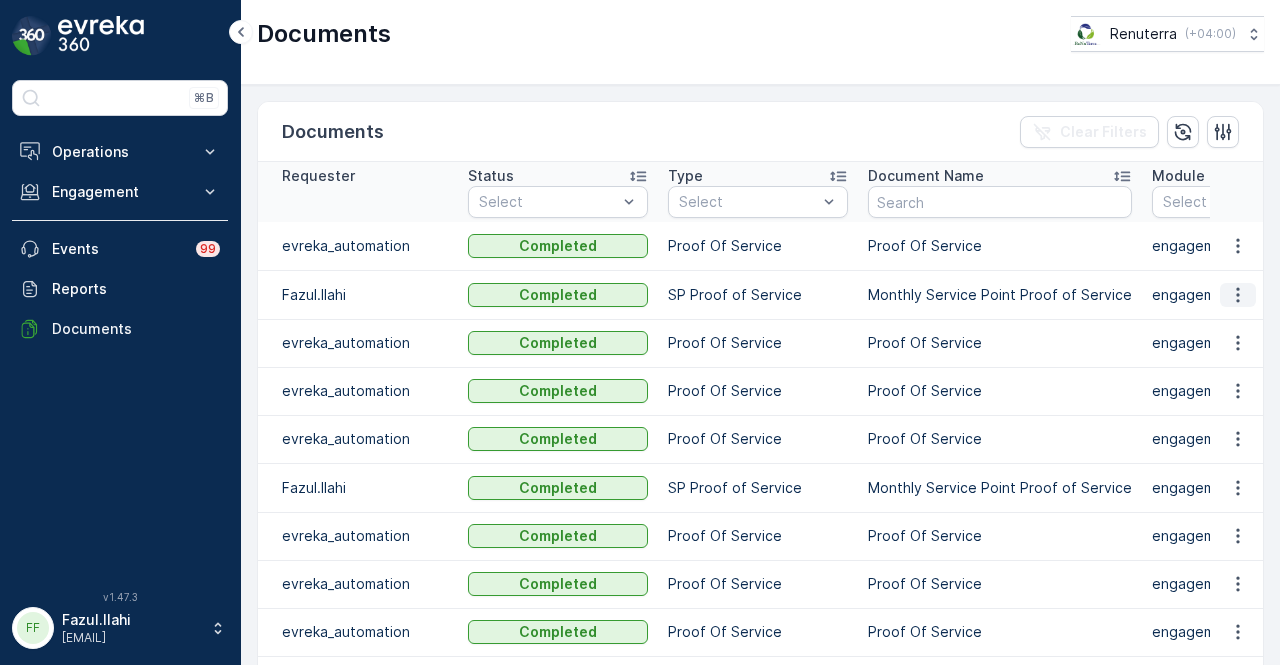 click 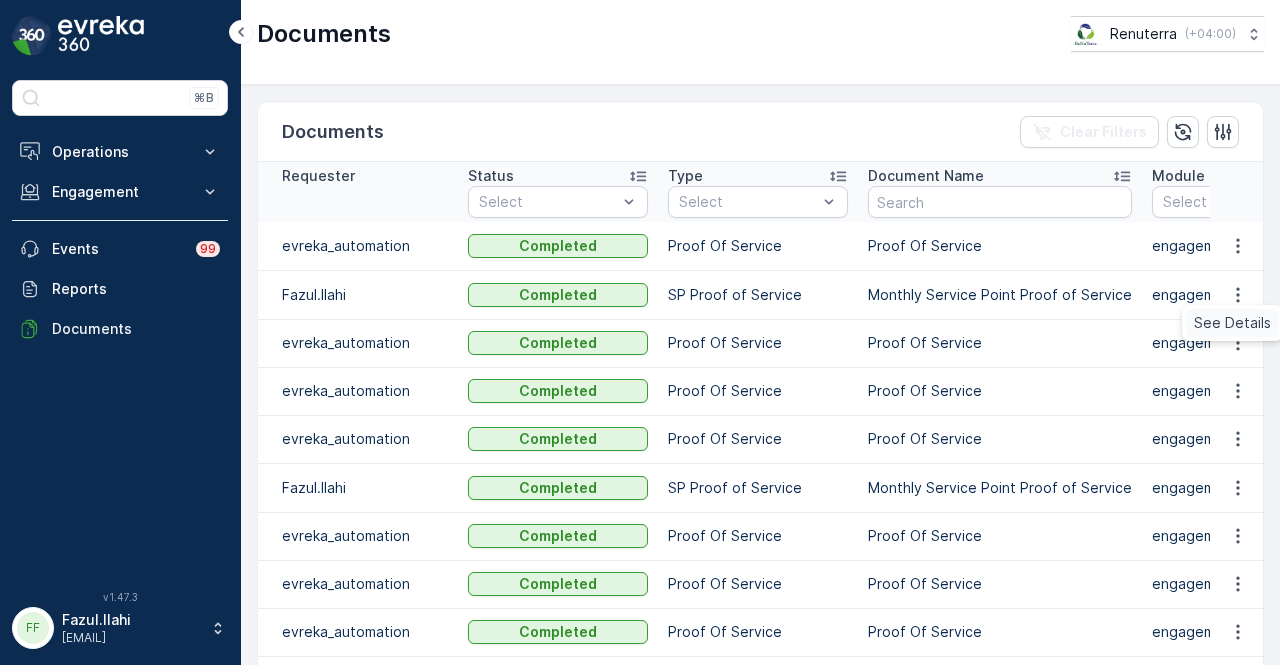 click on "See Details" at bounding box center [1232, 323] 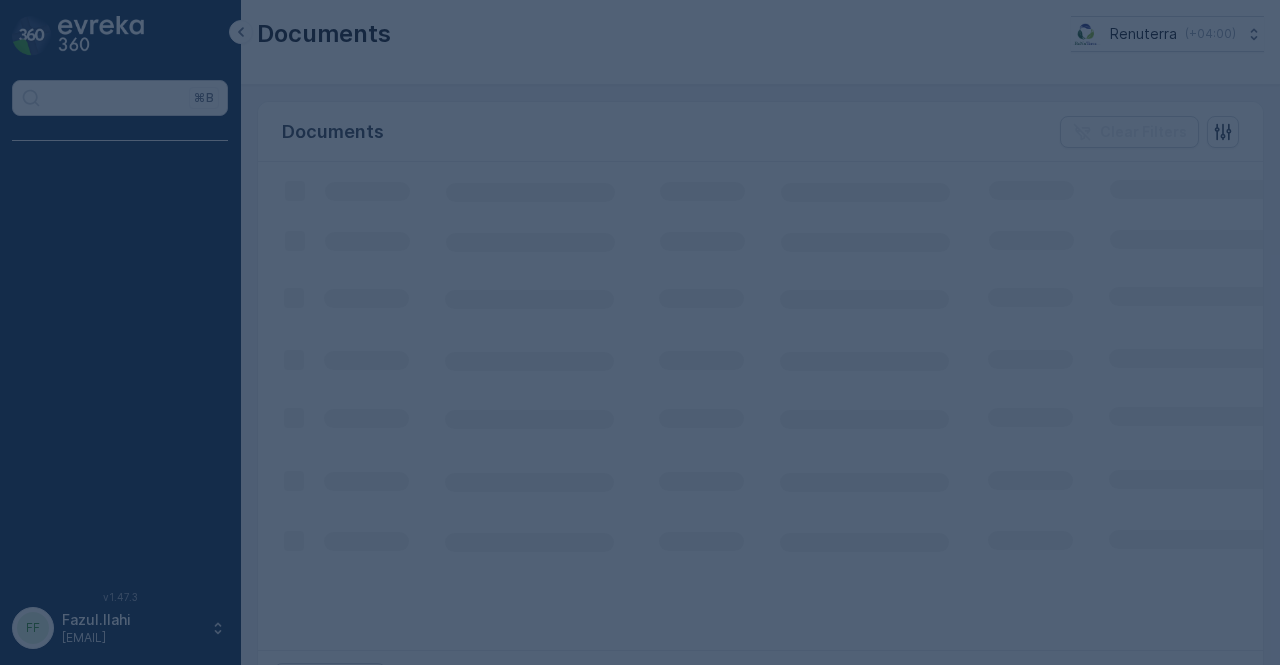 scroll, scrollTop: 0, scrollLeft: 0, axis: both 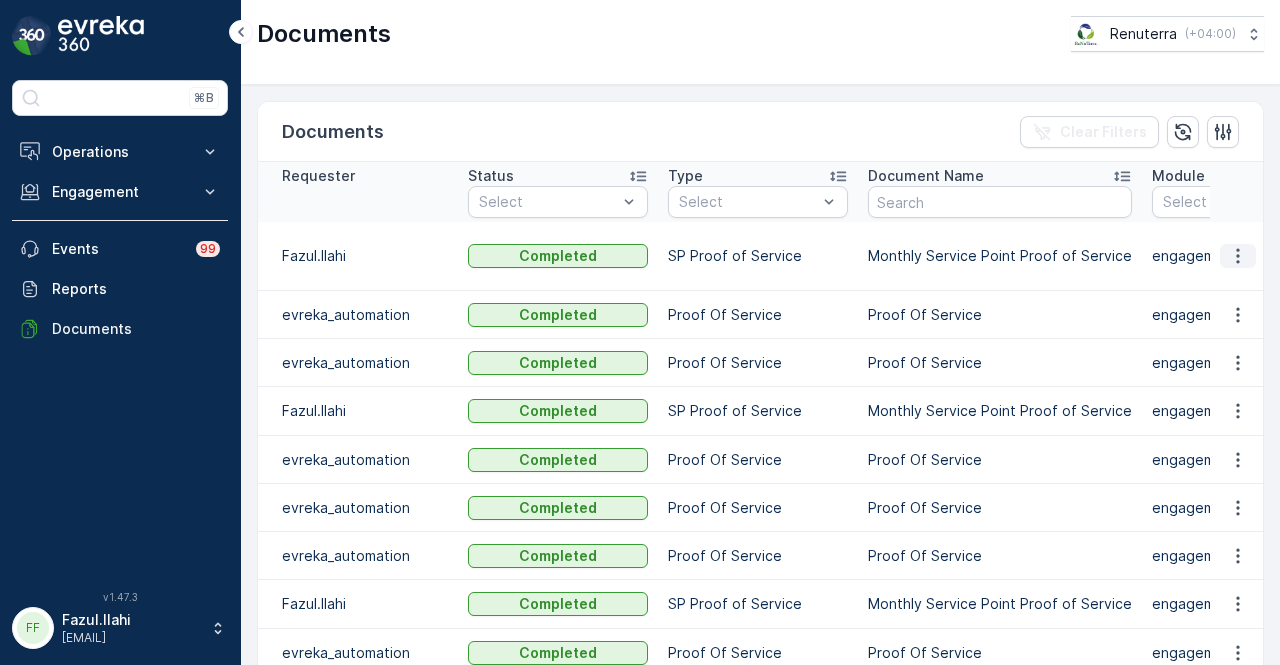 click 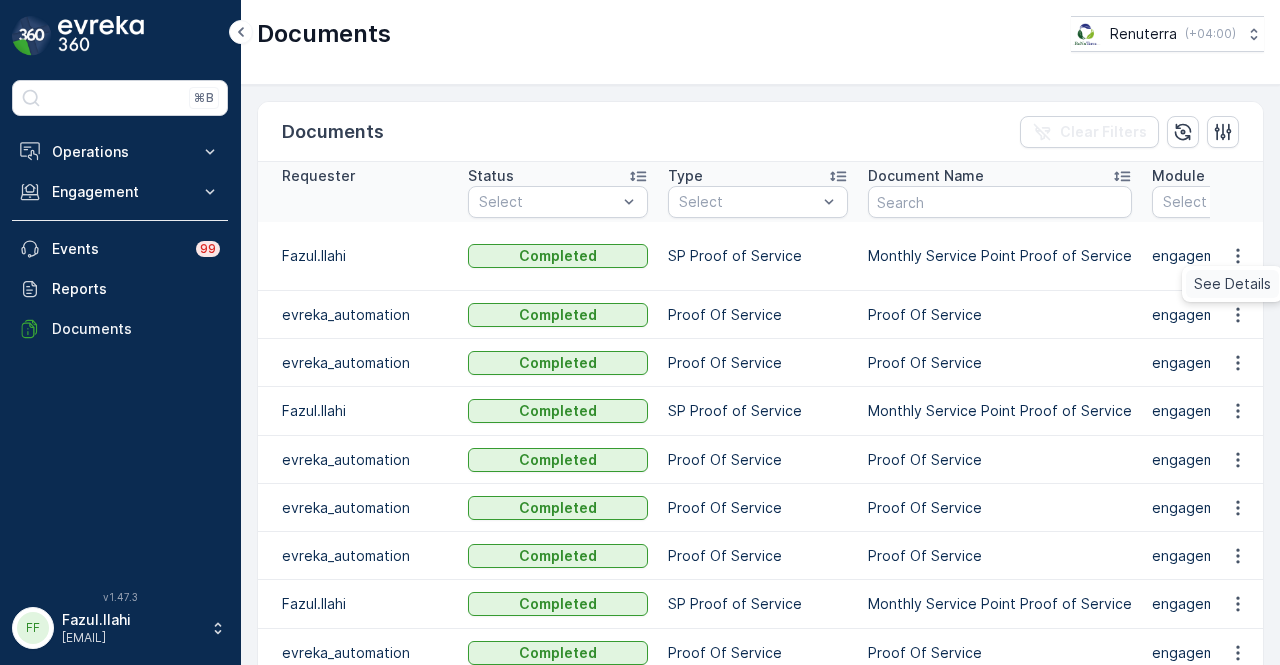 click on "See Details" at bounding box center (1232, 284) 